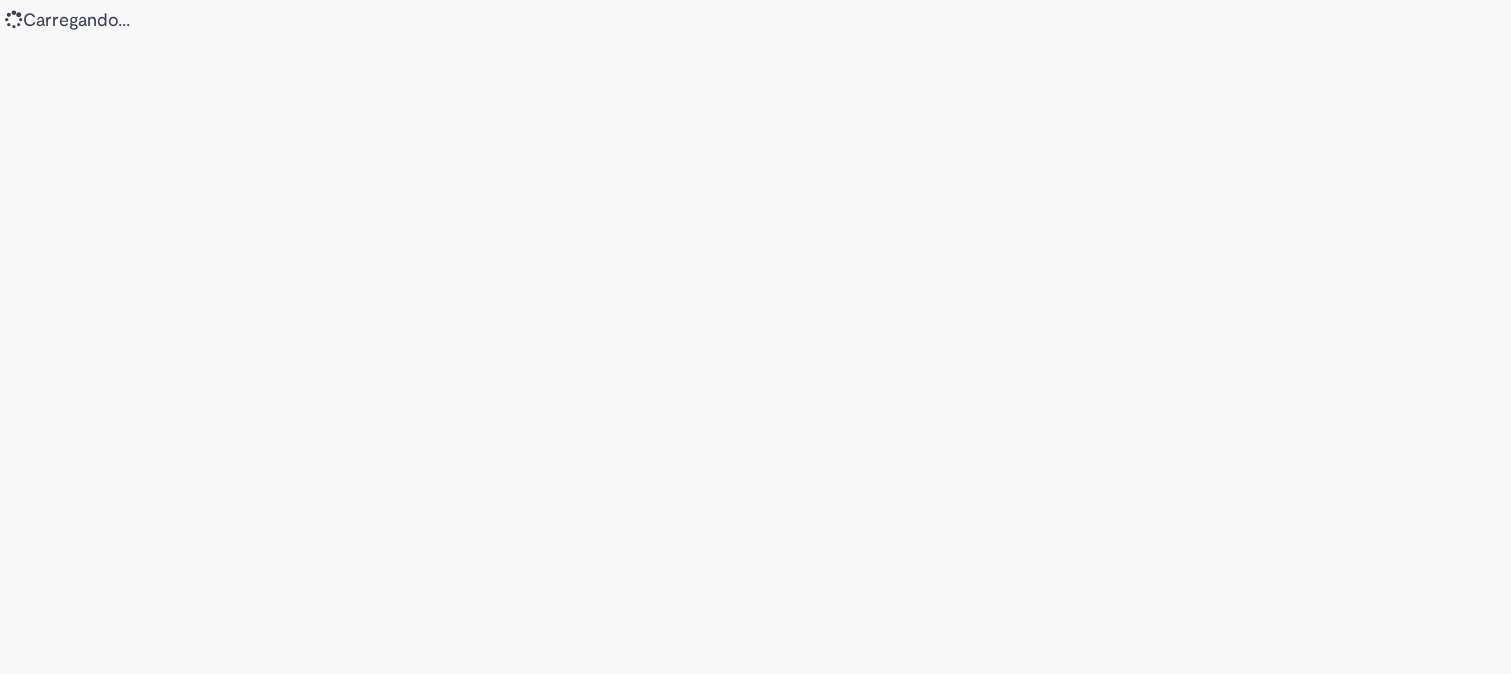 scroll, scrollTop: 0, scrollLeft: 0, axis: both 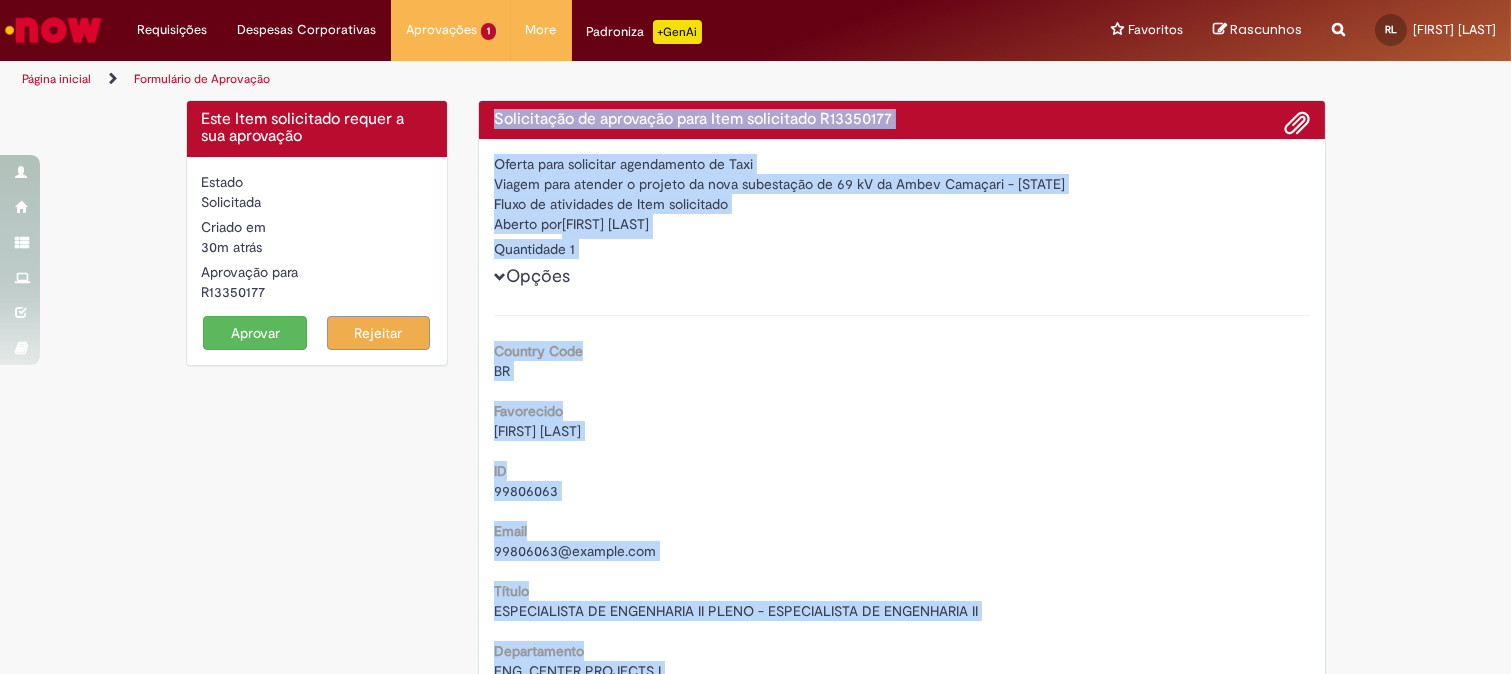 drag, startPoint x: 770, startPoint y: 545, endPoint x: 486, endPoint y: 106, distance: 522.8547 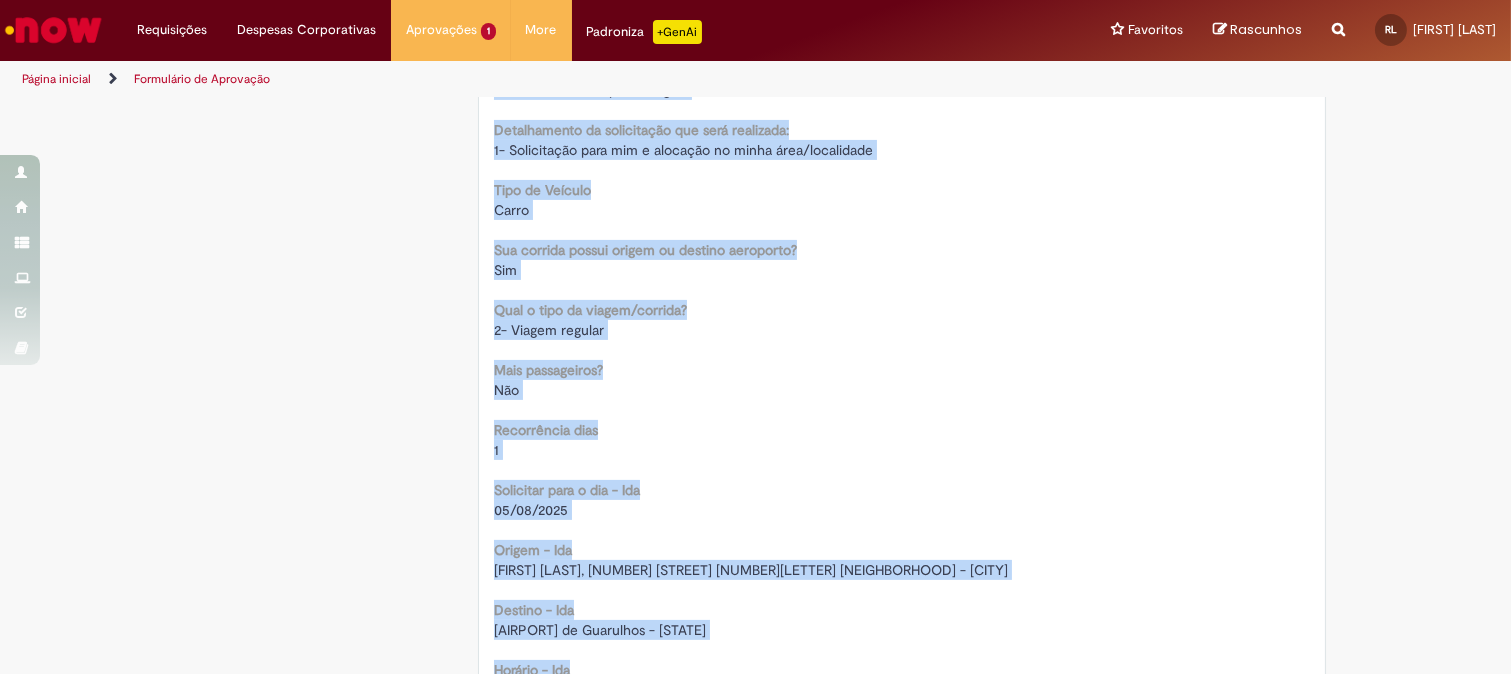 scroll, scrollTop: 1111, scrollLeft: 0, axis: vertical 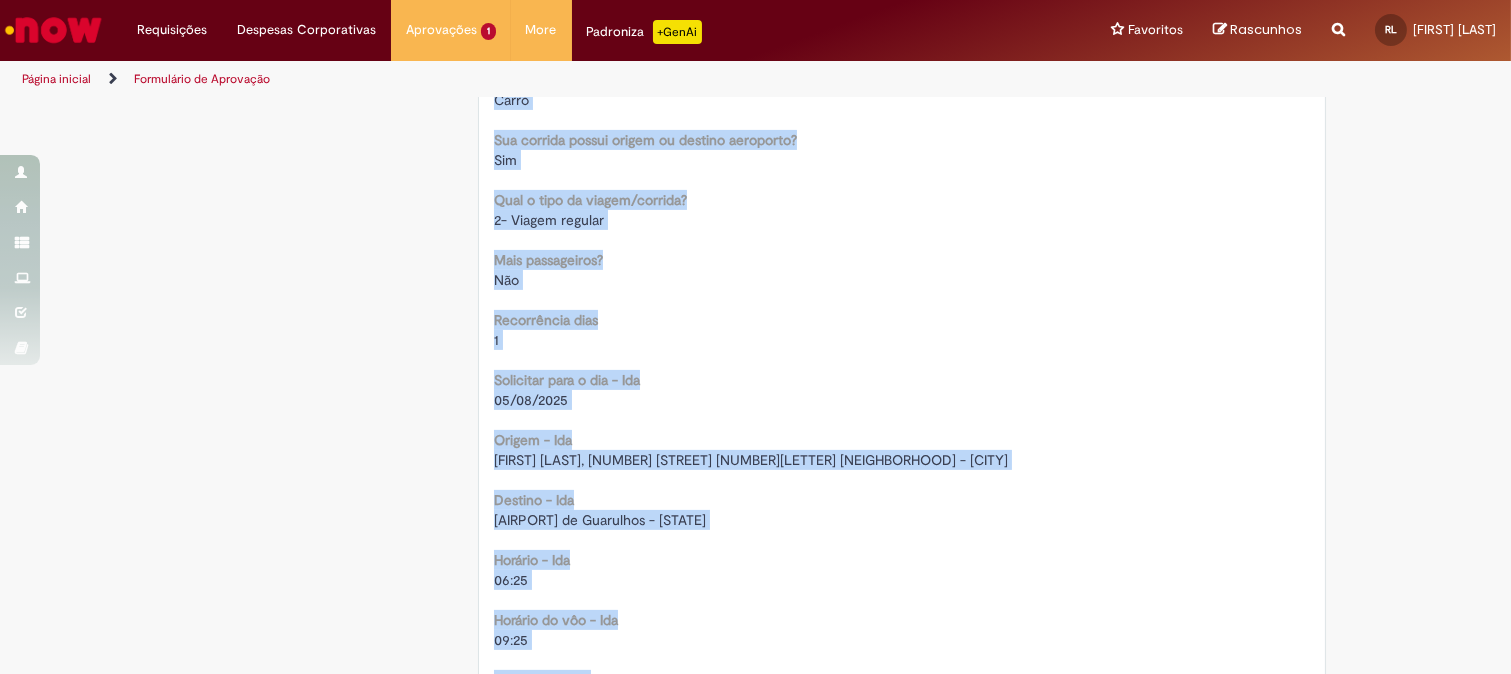 click on "Não" at bounding box center [902, 280] 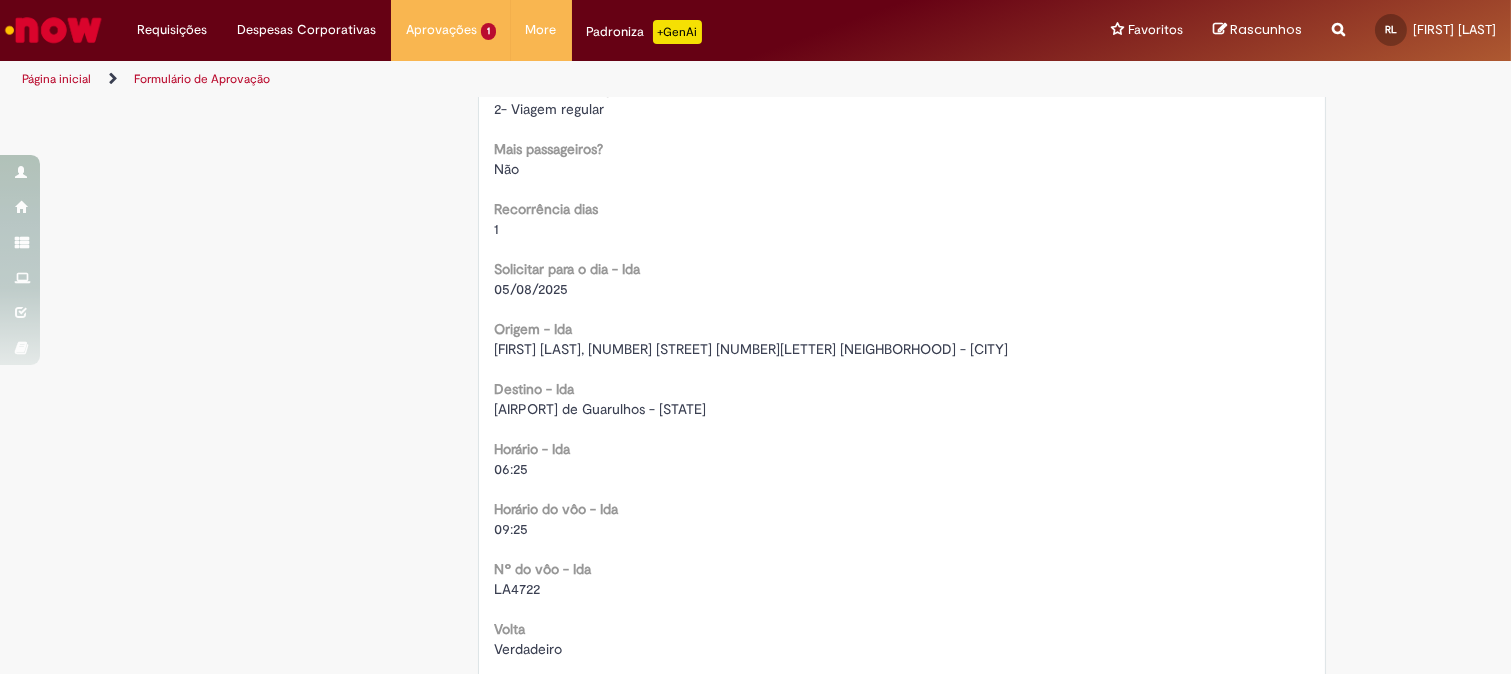 scroll, scrollTop: 1333, scrollLeft: 0, axis: vertical 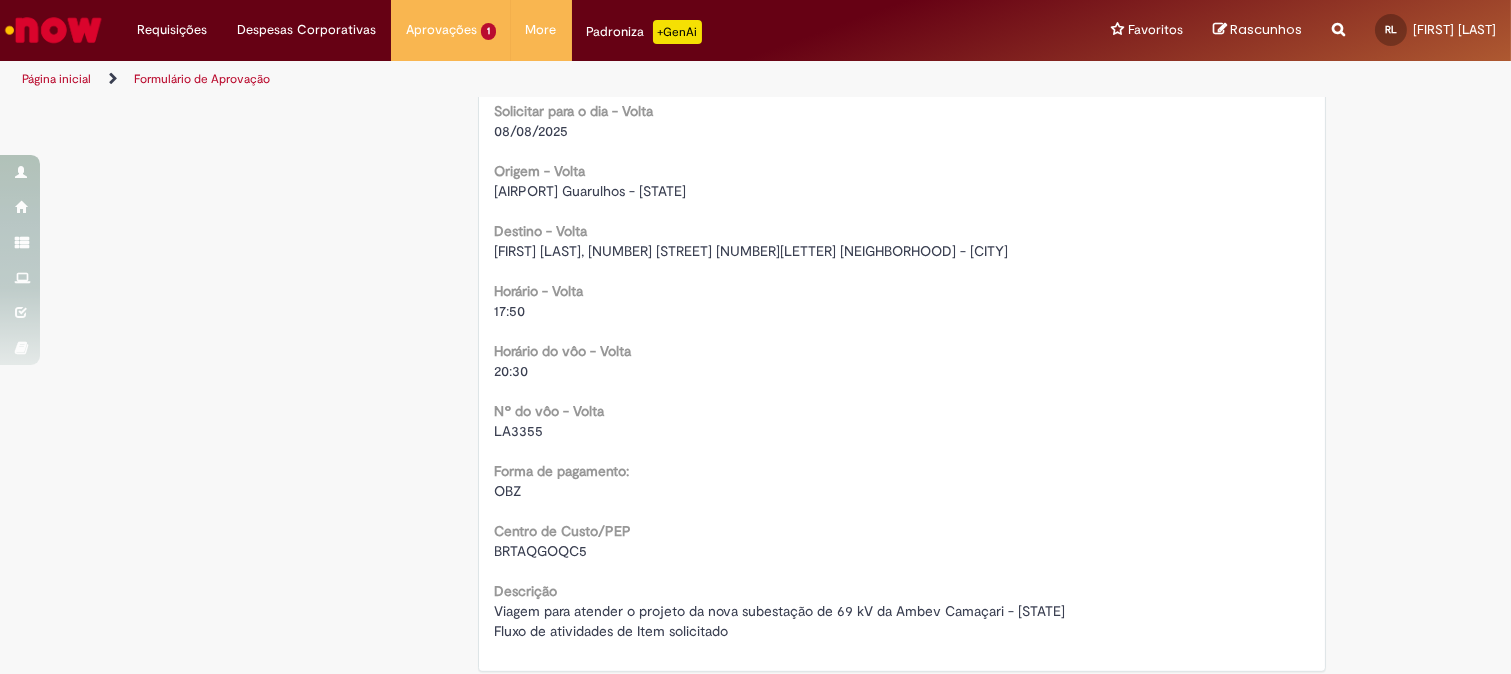 click on "LA3355" at bounding box center (518, 431) 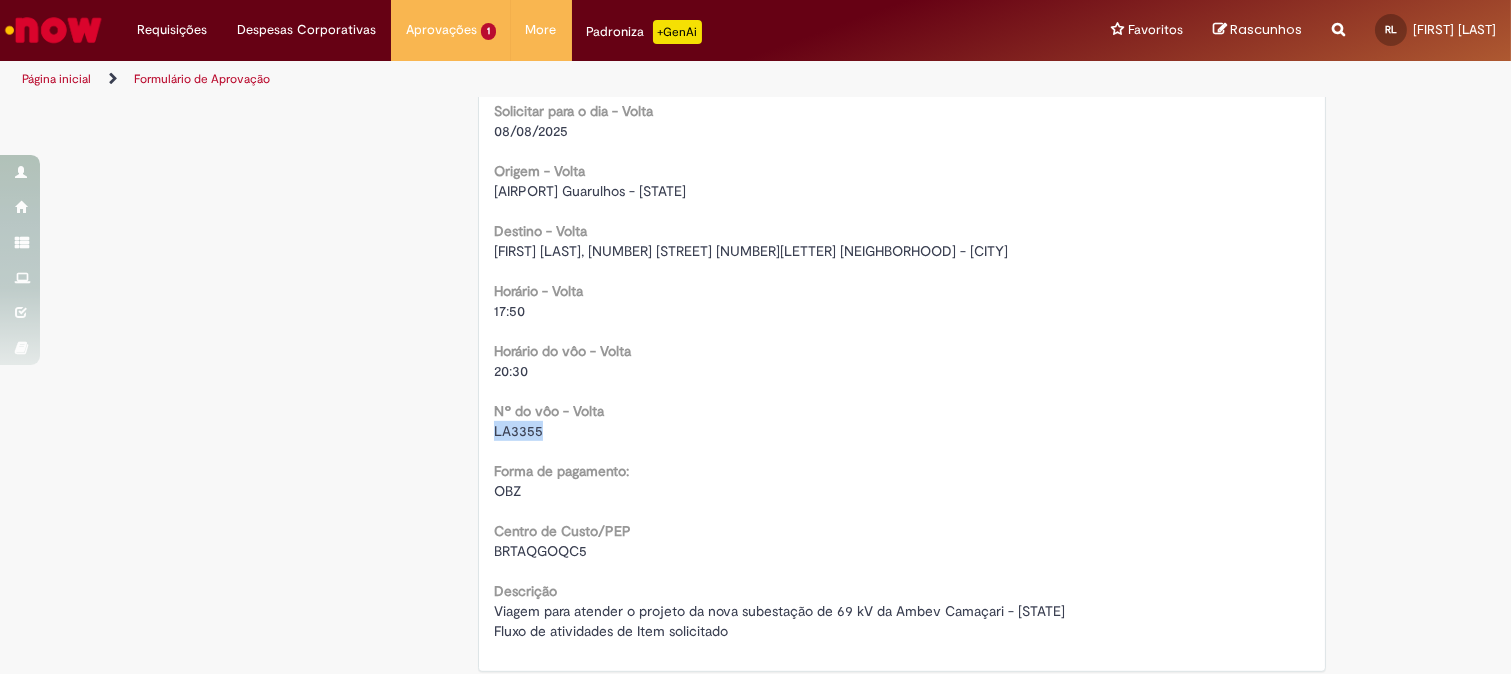 click on "LA3355" at bounding box center (518, 431) 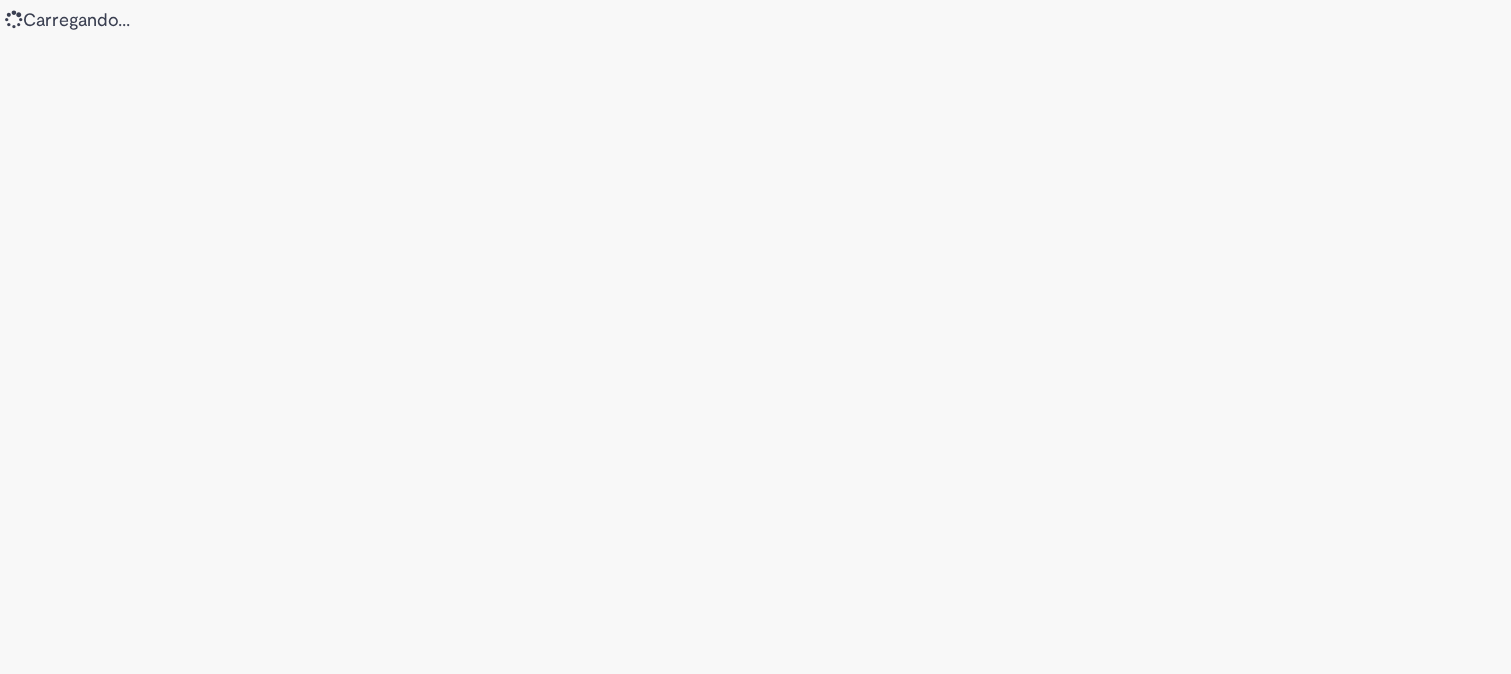 scroll, scrollTop: 0, scrollLeft: 0, axis: both 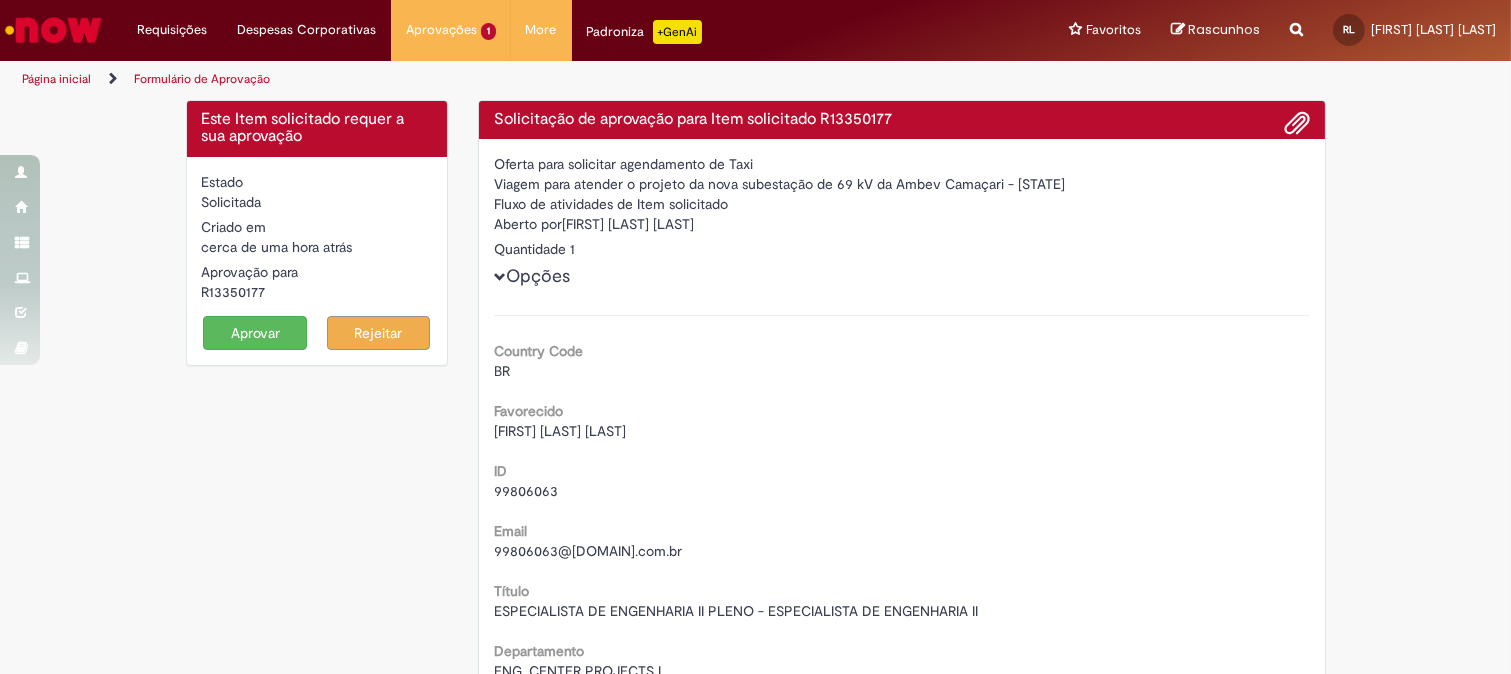 click on "Aprovar" at bounding box center (255, 333) 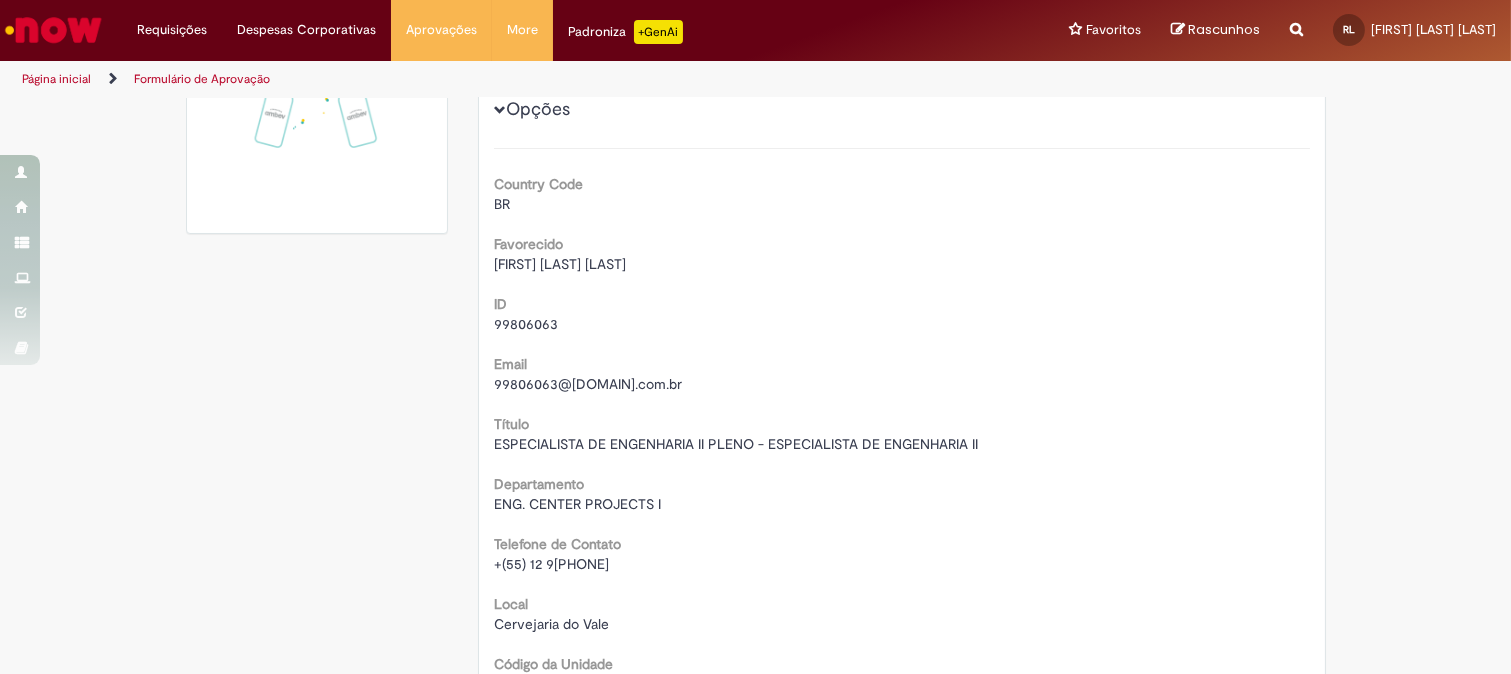 scroll, scrollTop: 0, scrollLeft: 0, axis: both 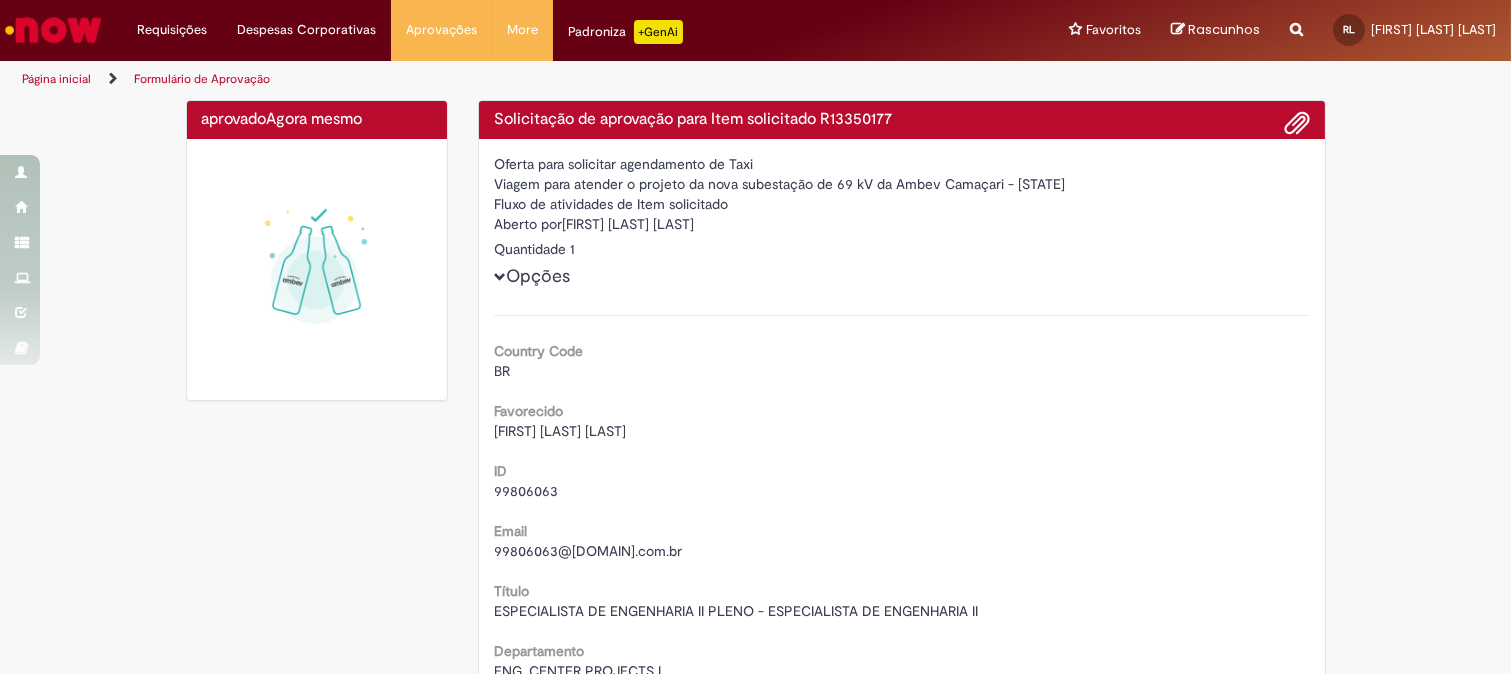 click on "Aberto por  [FIRST] [LAST] [LAST]" at bounding box center (902, 226) 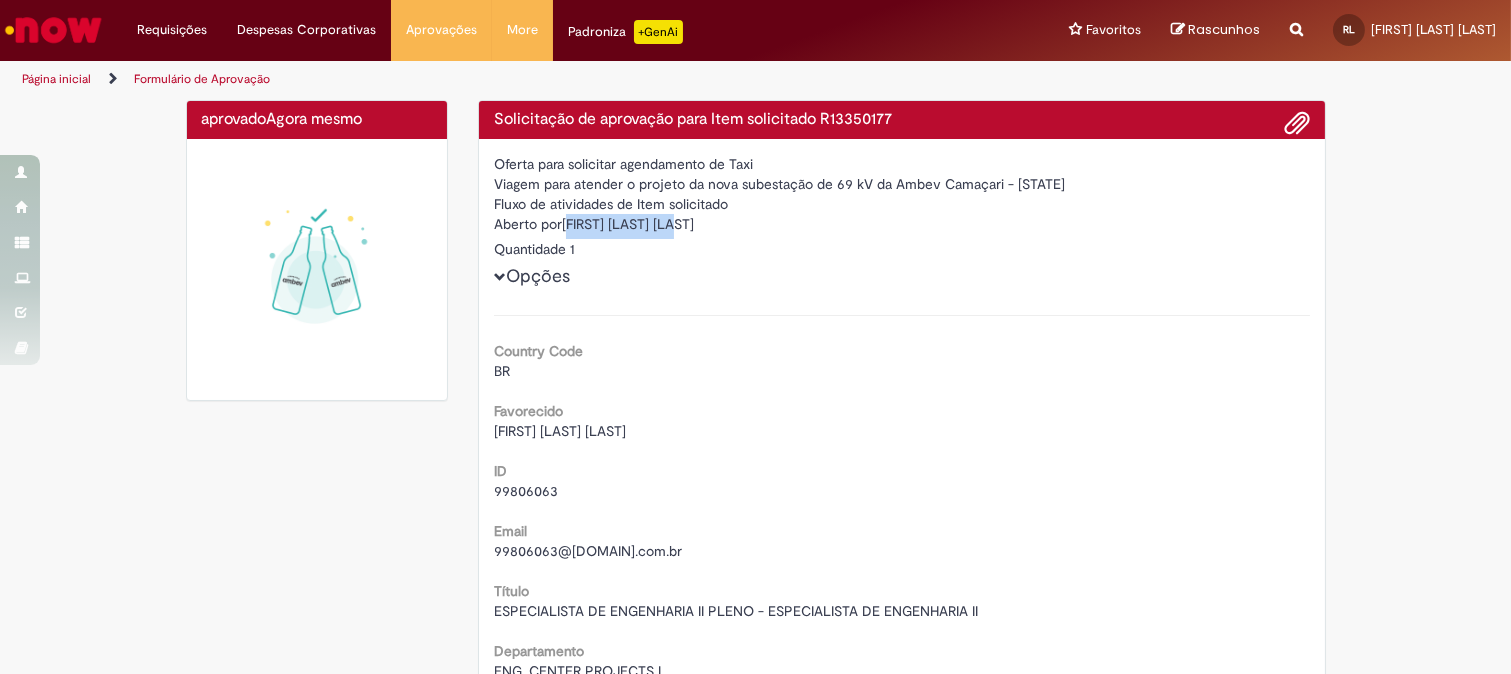 drag, startPoint x: 576, startPoint y: 222, endPoint x: 670, endPoint y: 228, distance: 94.19129 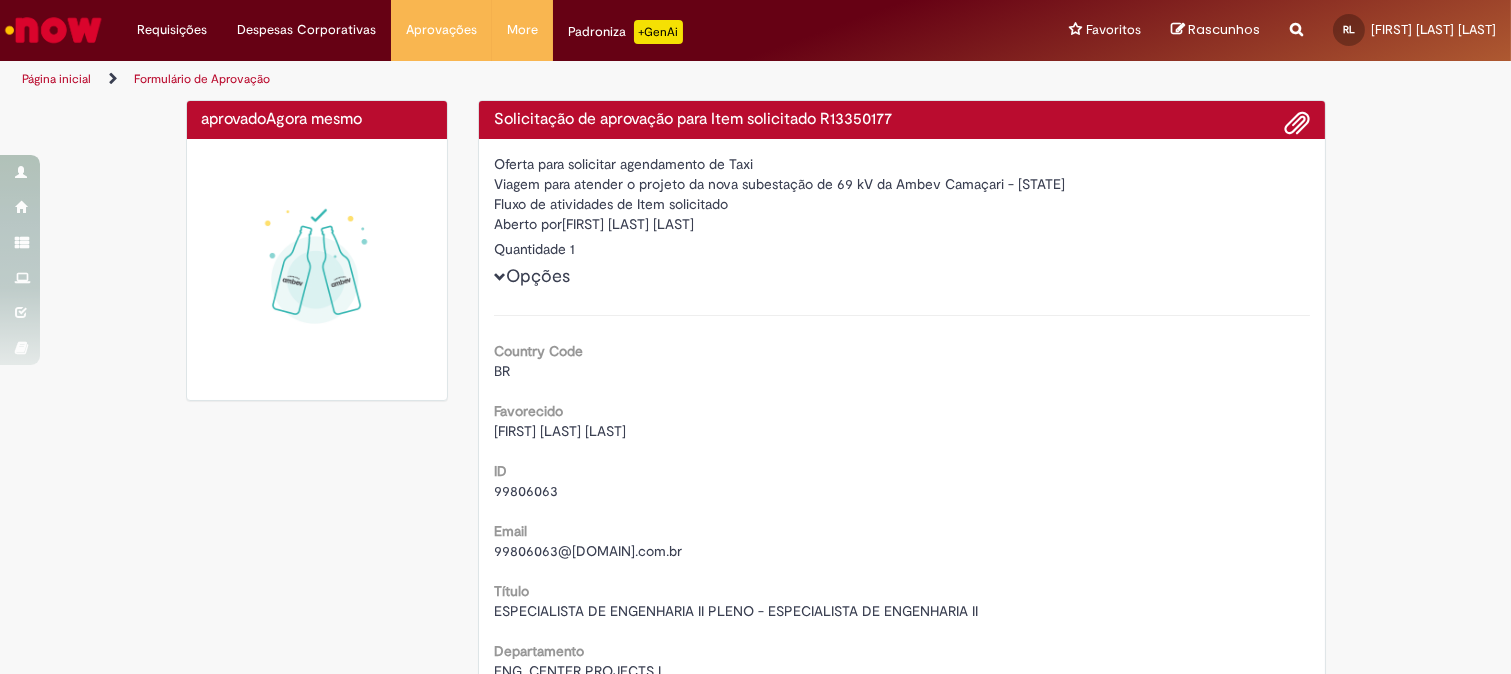 click on "Solicitação de aprovação para Item solicitado R13350177" at bounding box center (902, 120) 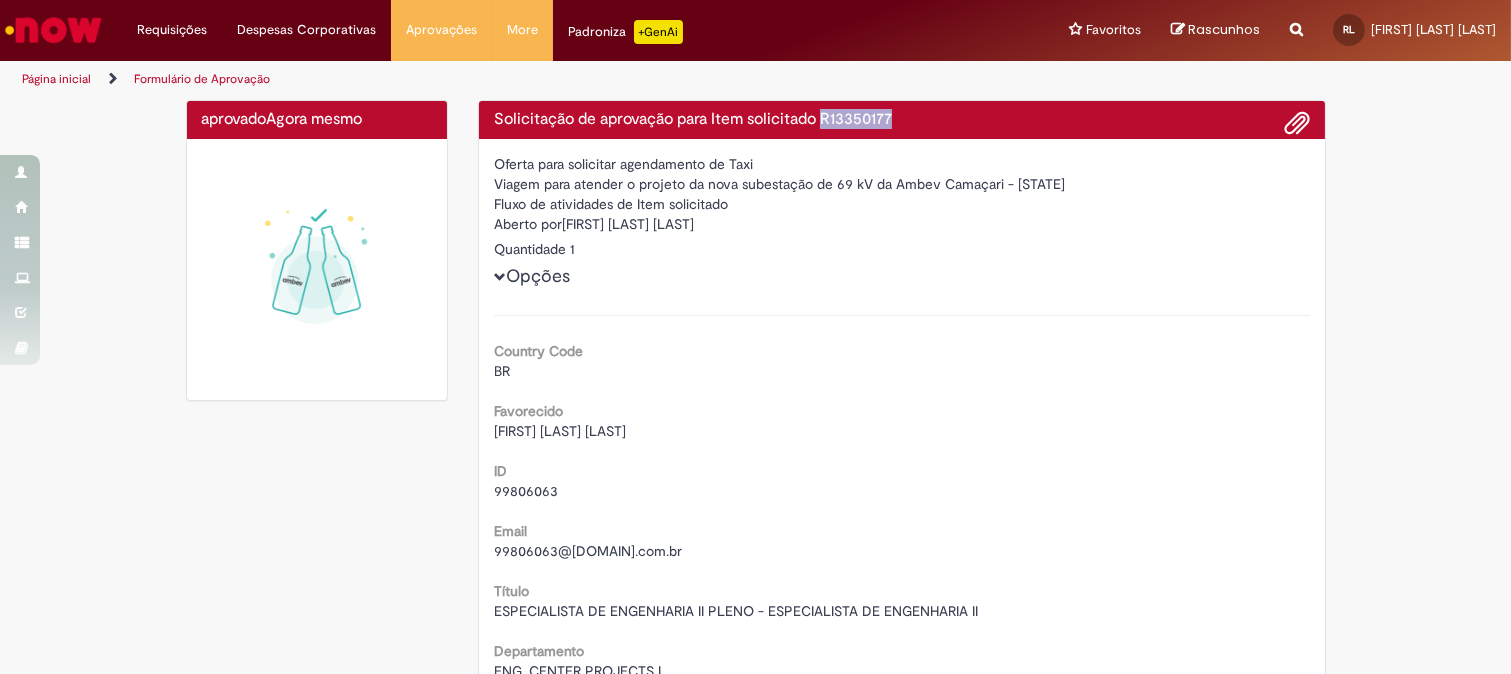 click on "Solicitação de aprovação para Item solicitado R13350177" at bounding box center [902, 120] 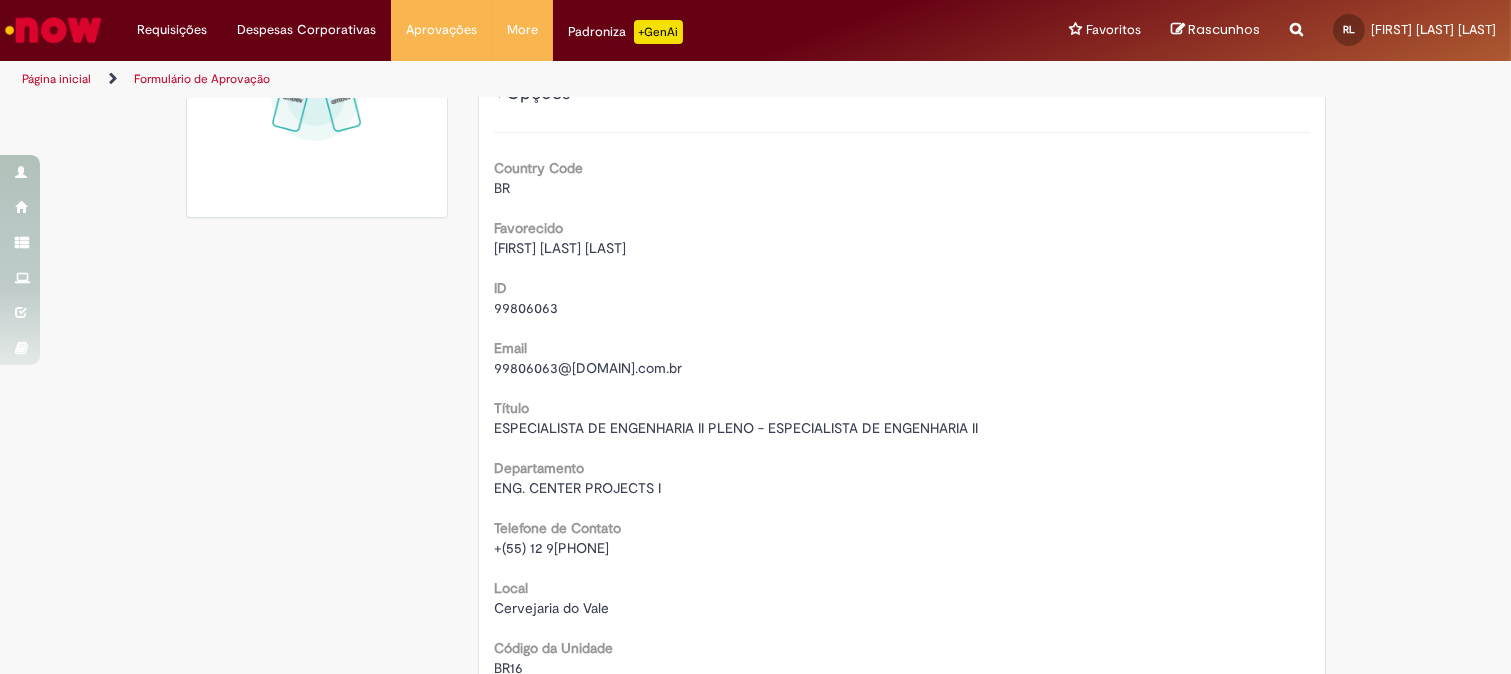 scroll, scrollTop: 222, scrollLeft: 0, axis: vertical 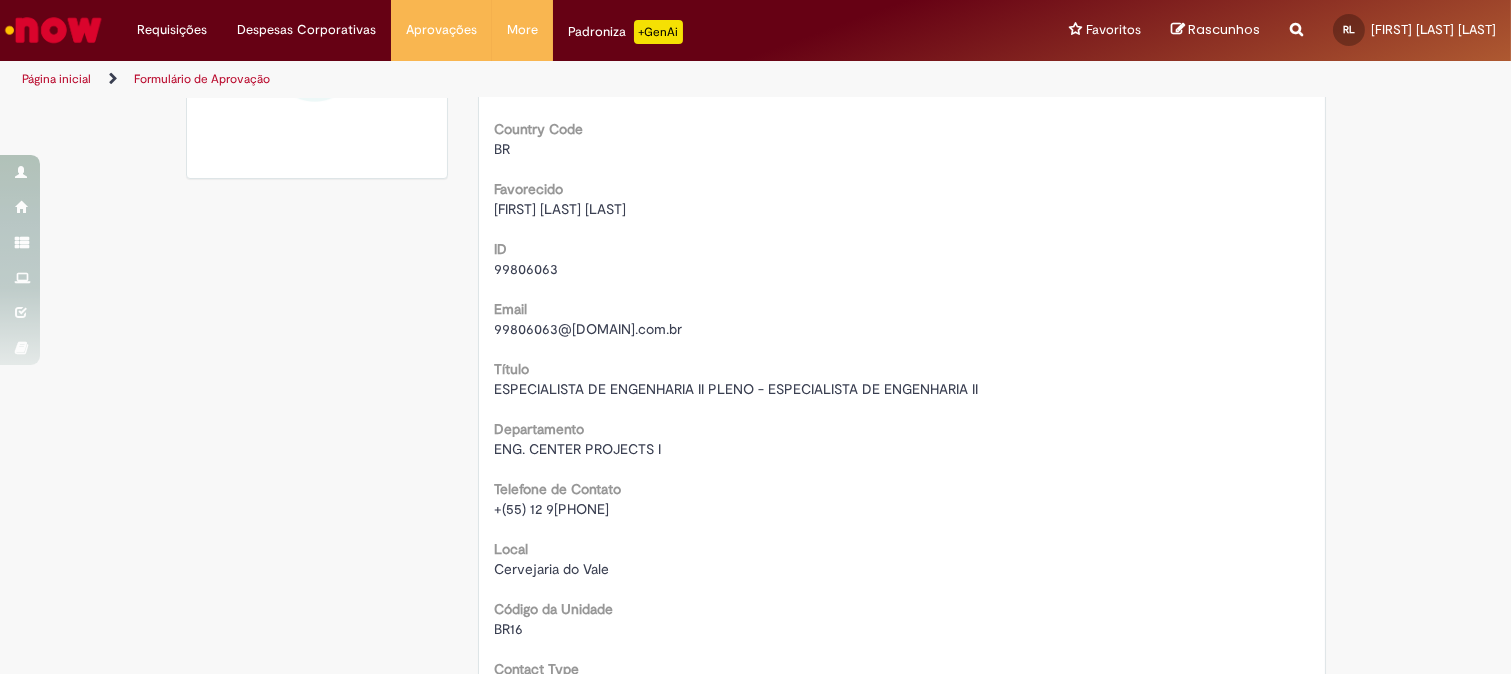 click on "[FIRST] [LAST]" at bounding box center (560, 209) 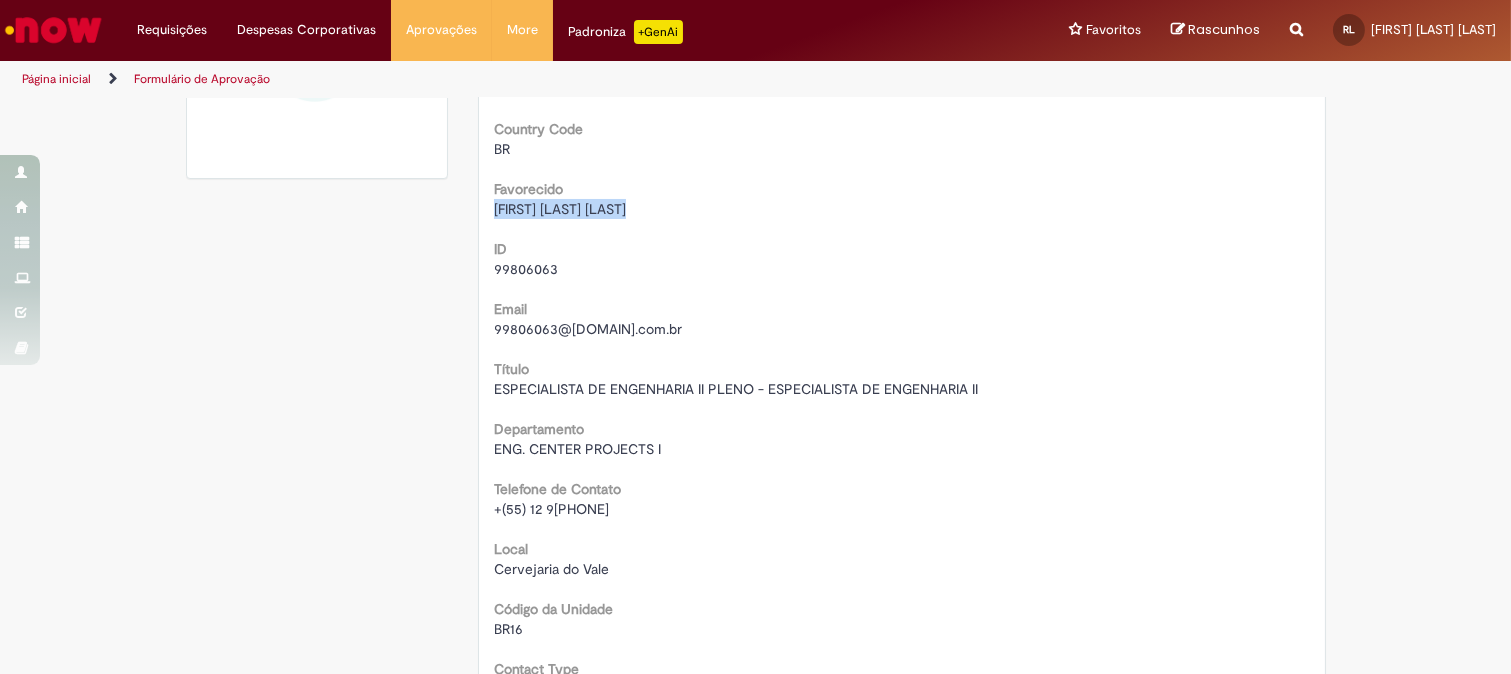 drag, startPoint x: 502, startPoint y: 210, endPoint x: 580, endPoint y: 201, distance: 78.51752 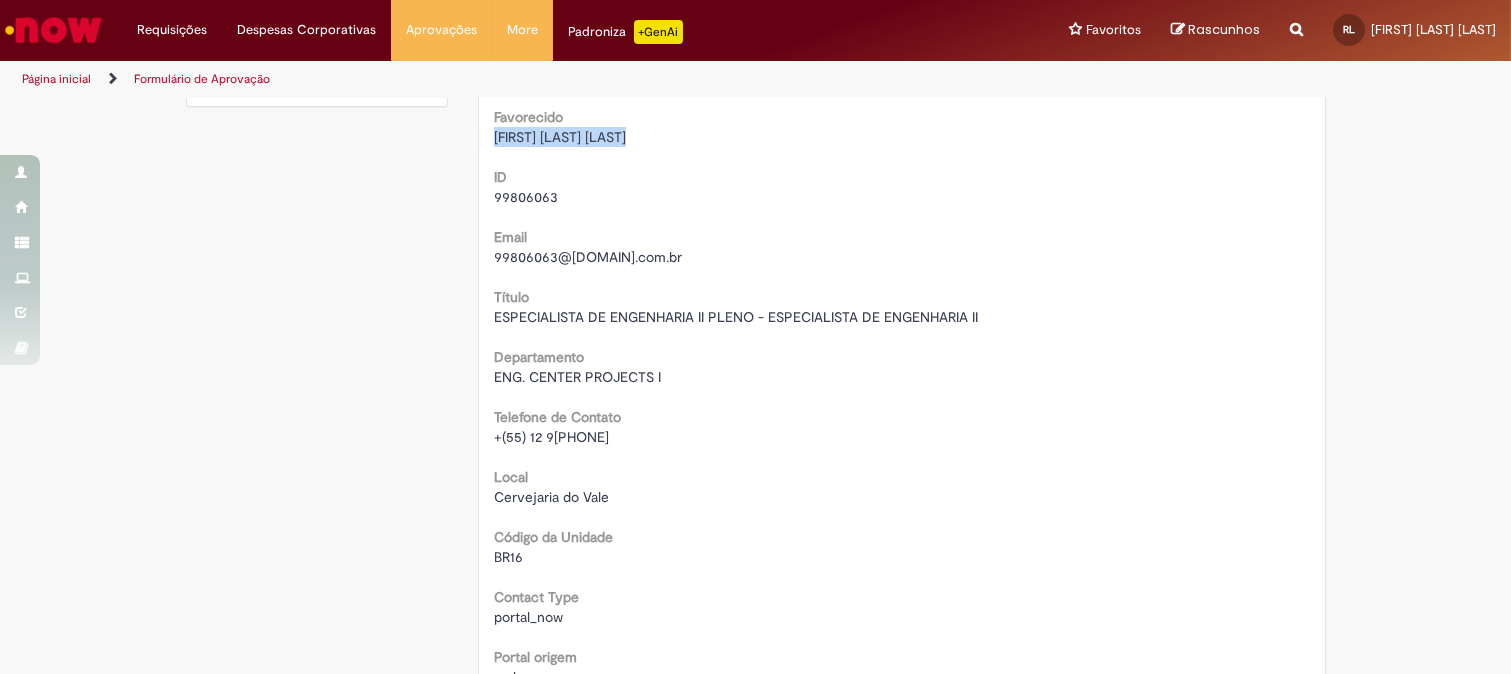 scroll, scrollTop: 333, scrollLeft: 0, axis: vertical 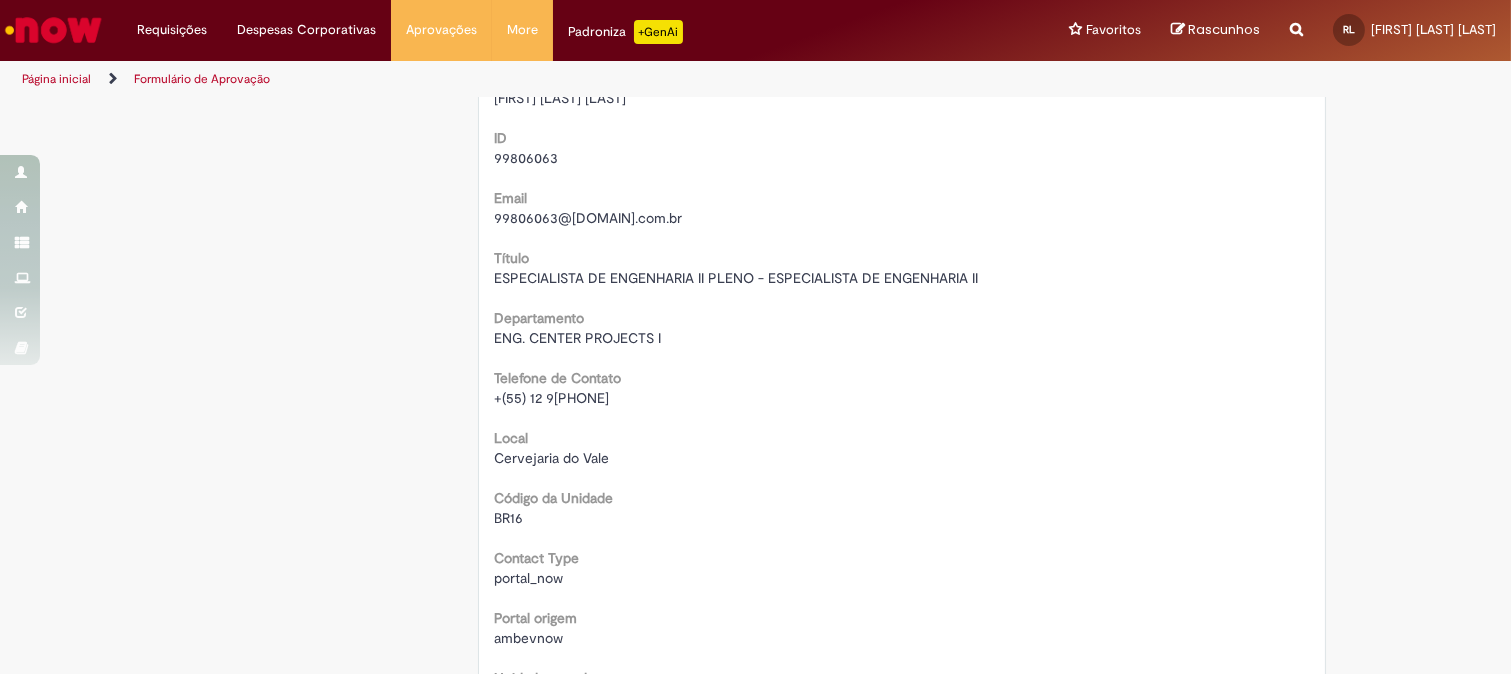 click on "ENG. CENTER PROJECTS I" at bounding box center (577, 338) 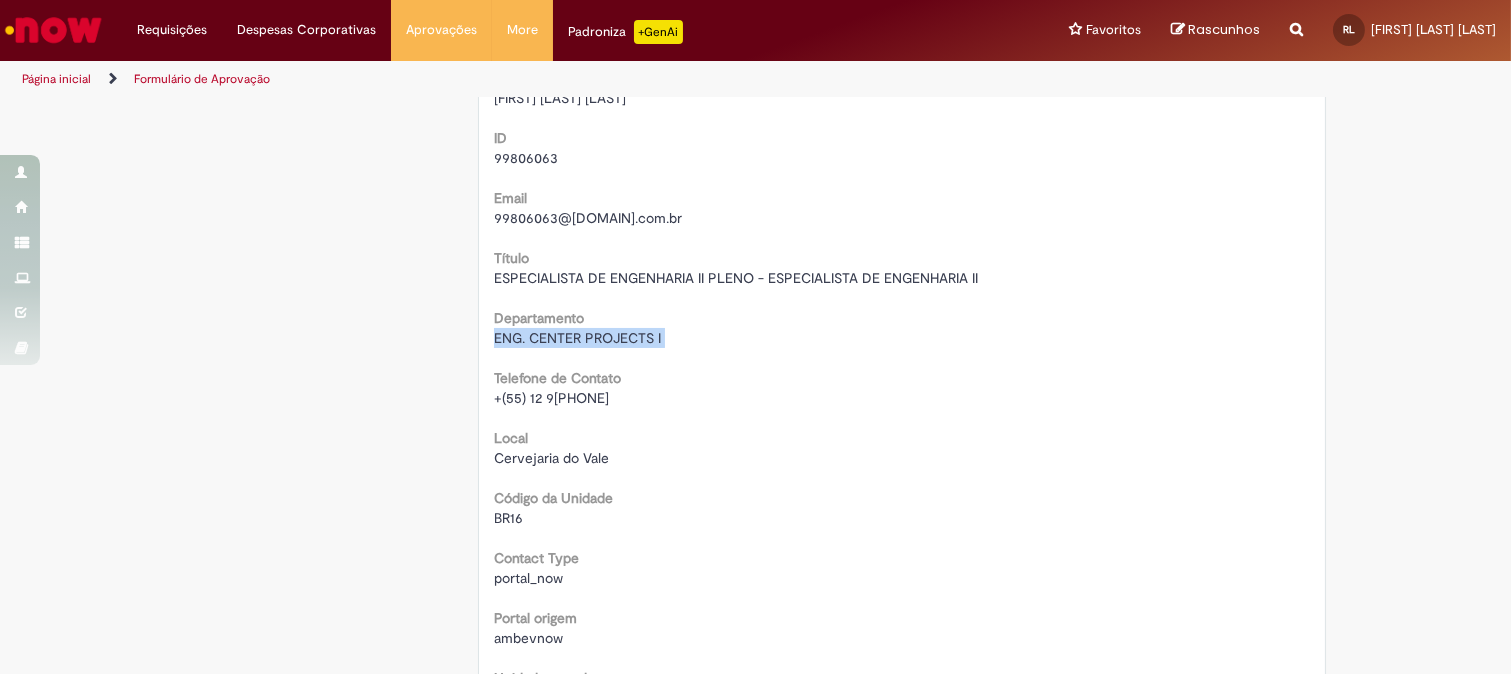 drag, startPoint x: 490, startPoint y: 337, endPoint x: 654, endPoint y: 331, distance: 164.10973 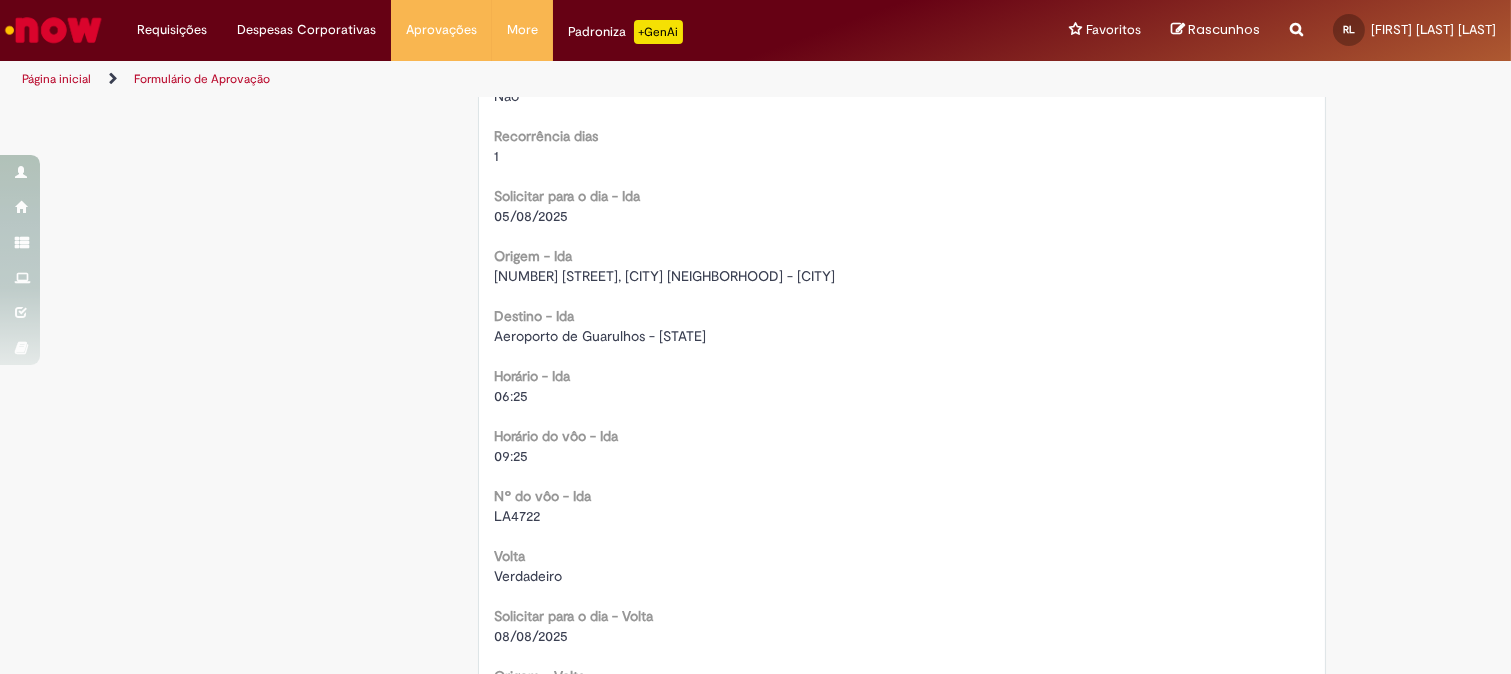 scroll, scrollTop: 1333, scrollLeft: 0, axis: vertical 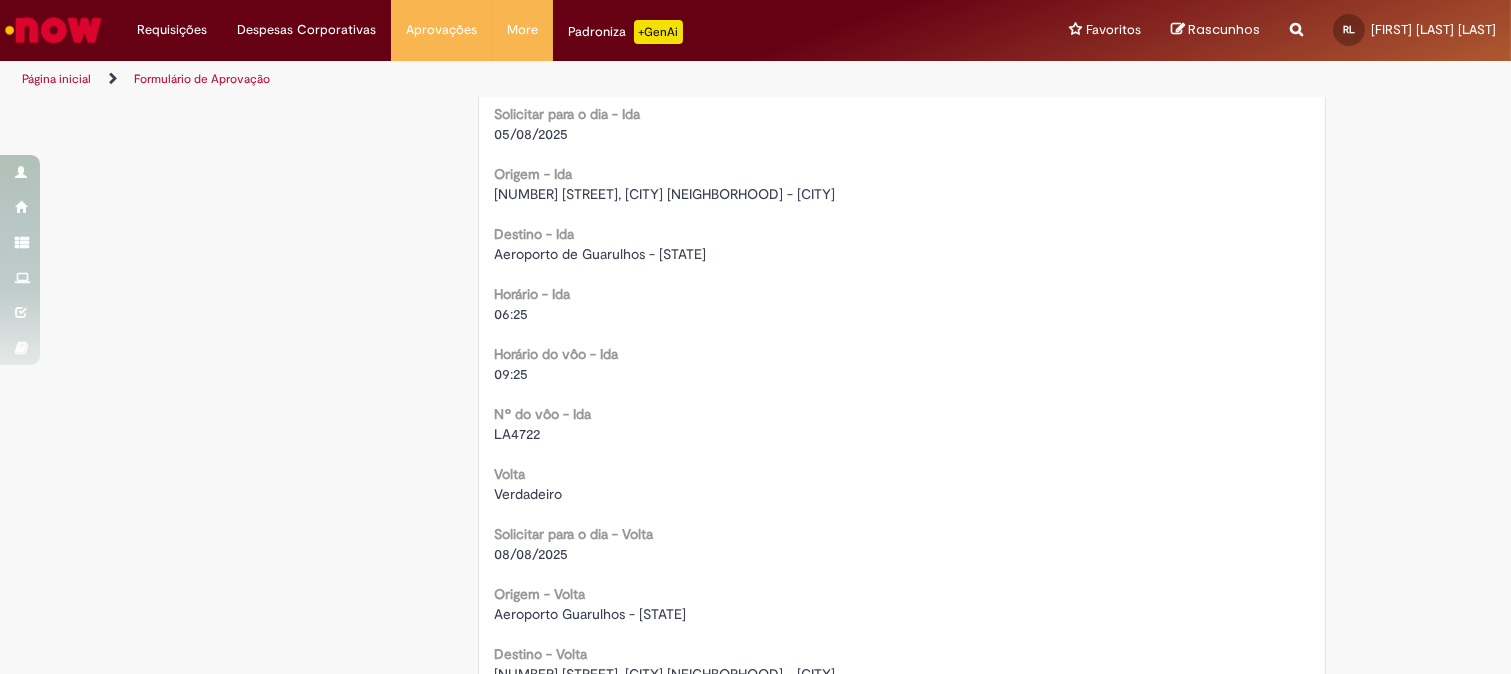 click on "LA4722" at bounding box center [517, 434] 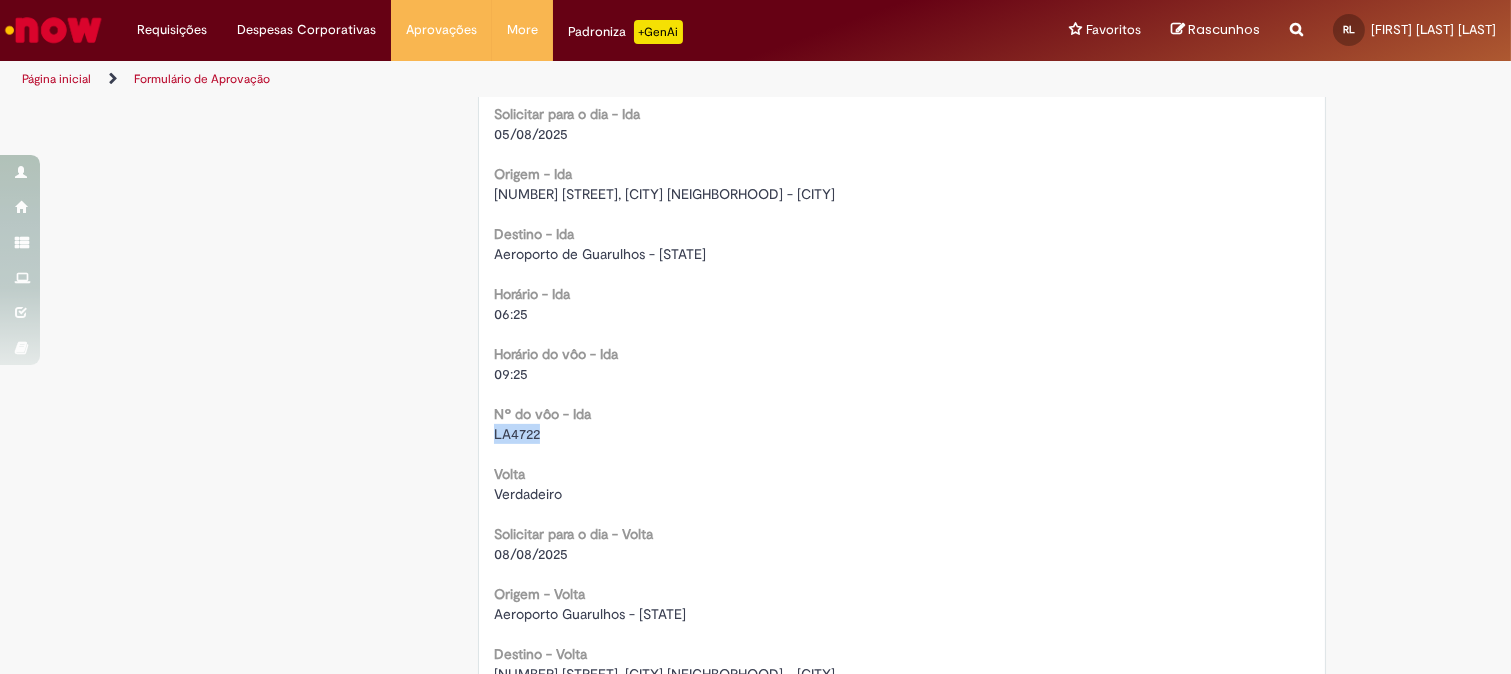 click on "LA4722" at bounding box center (517, 434) 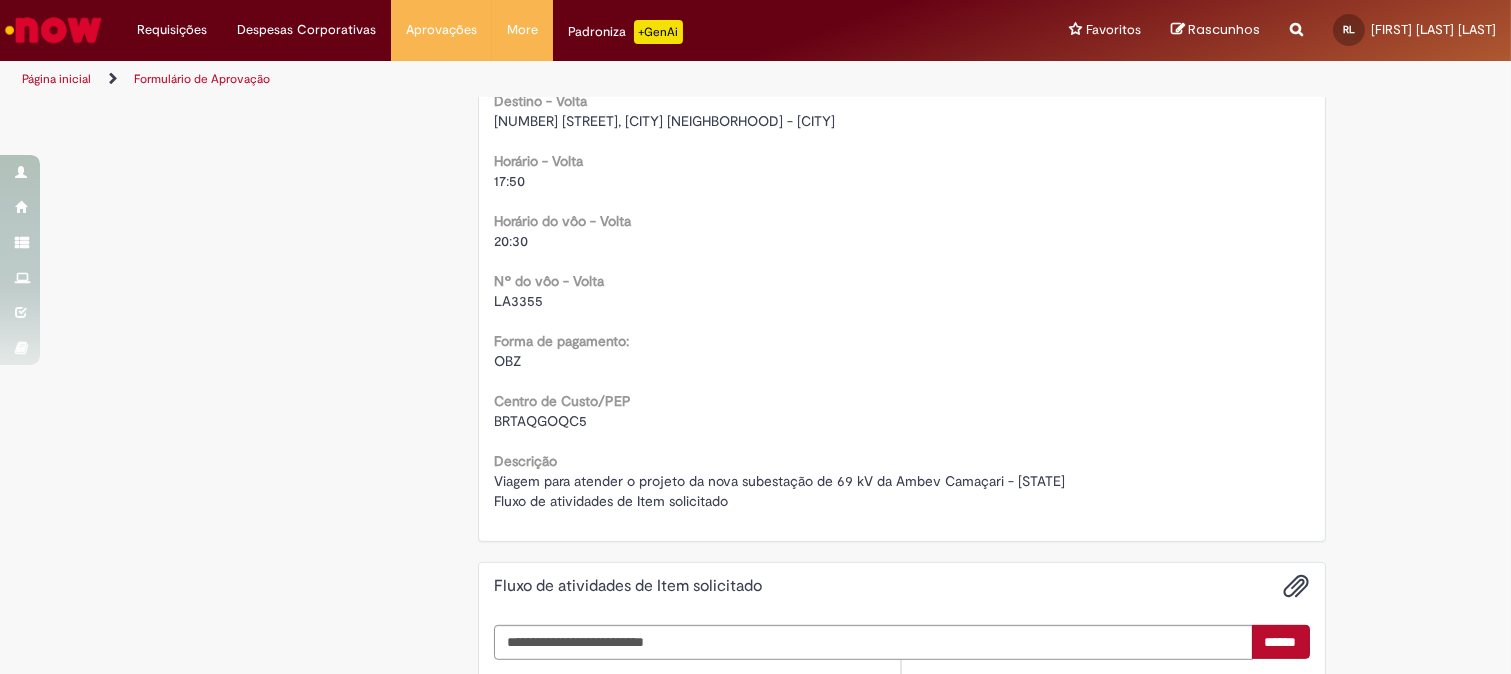 scroll, scrollTop: 1933, scrollLeft: 0, axis: vertical 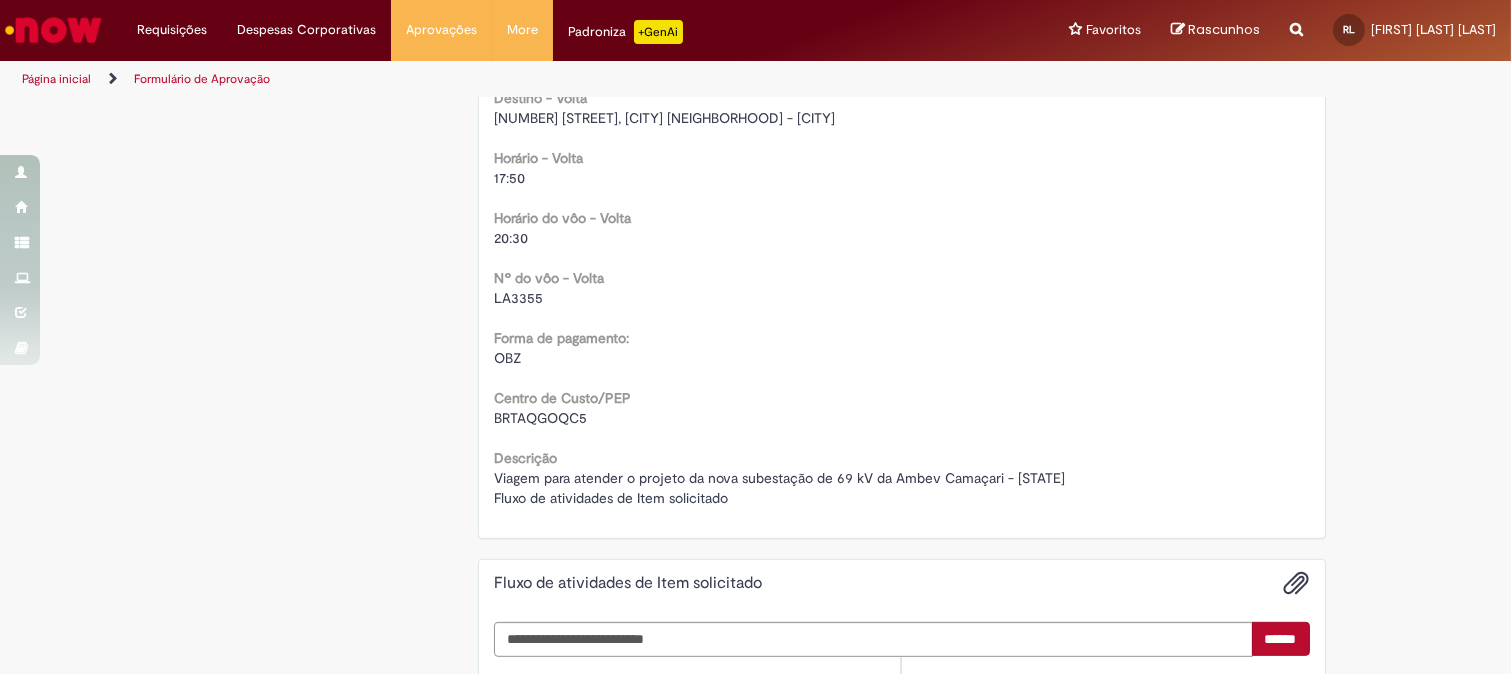 click on "BRTAQGOQC5" at bounding box center [540, 418] 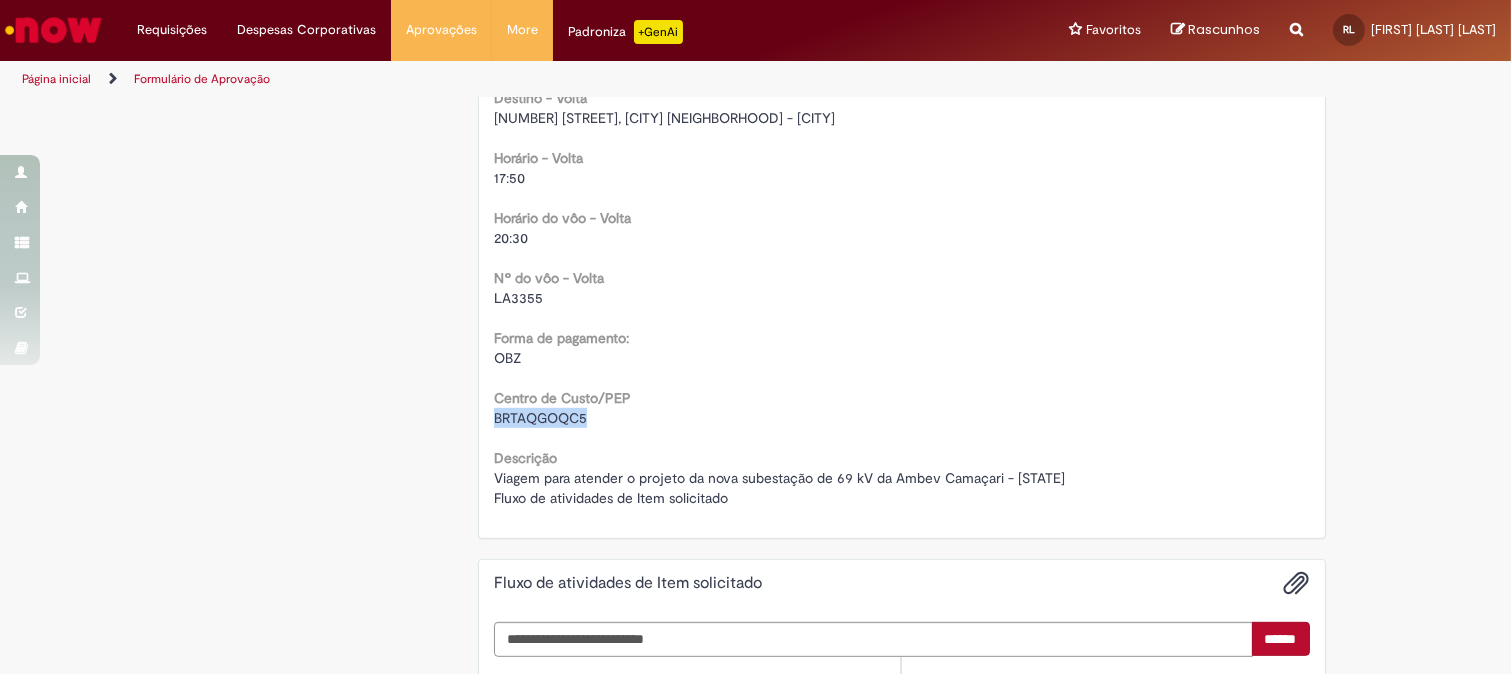 click on "BRTAQGOQC5" at bounding box center [540, 418] 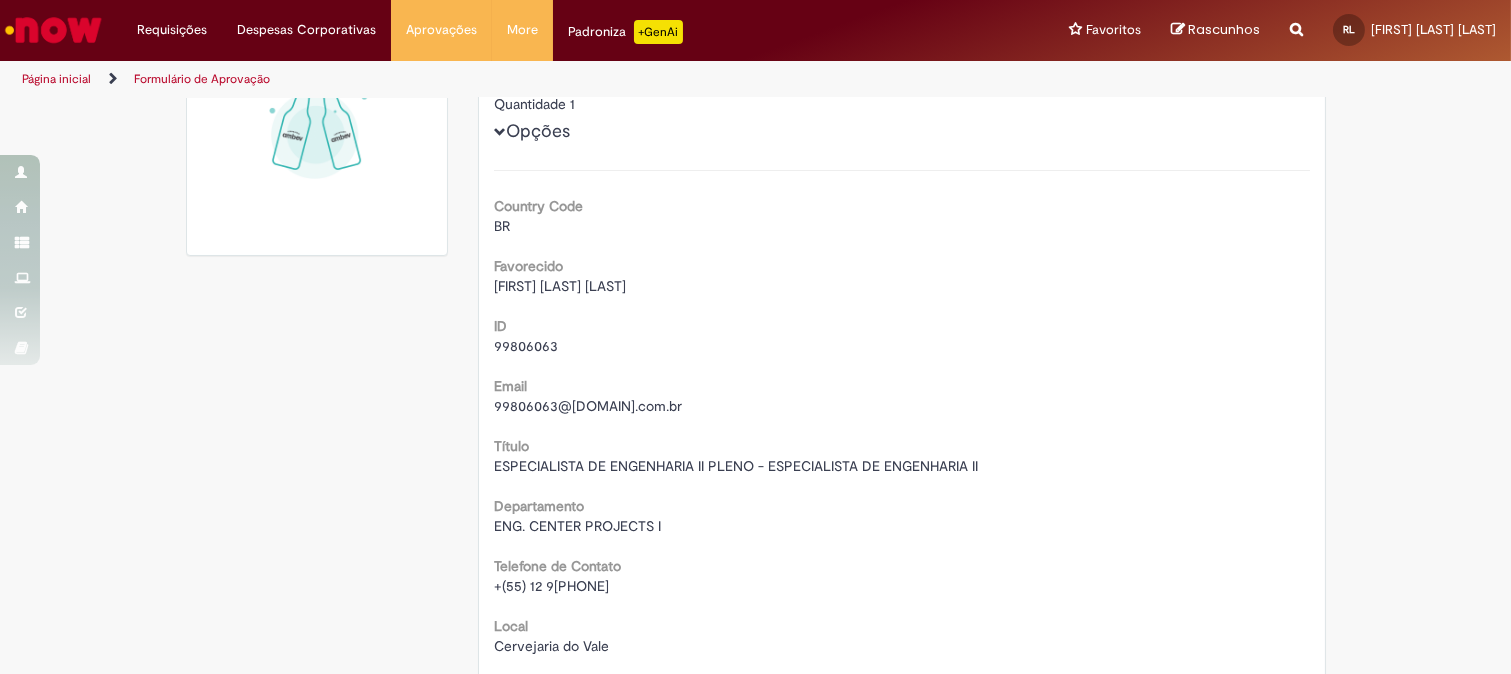 scroll, scrollTop: 0, scrollLeft: 0, axis: both 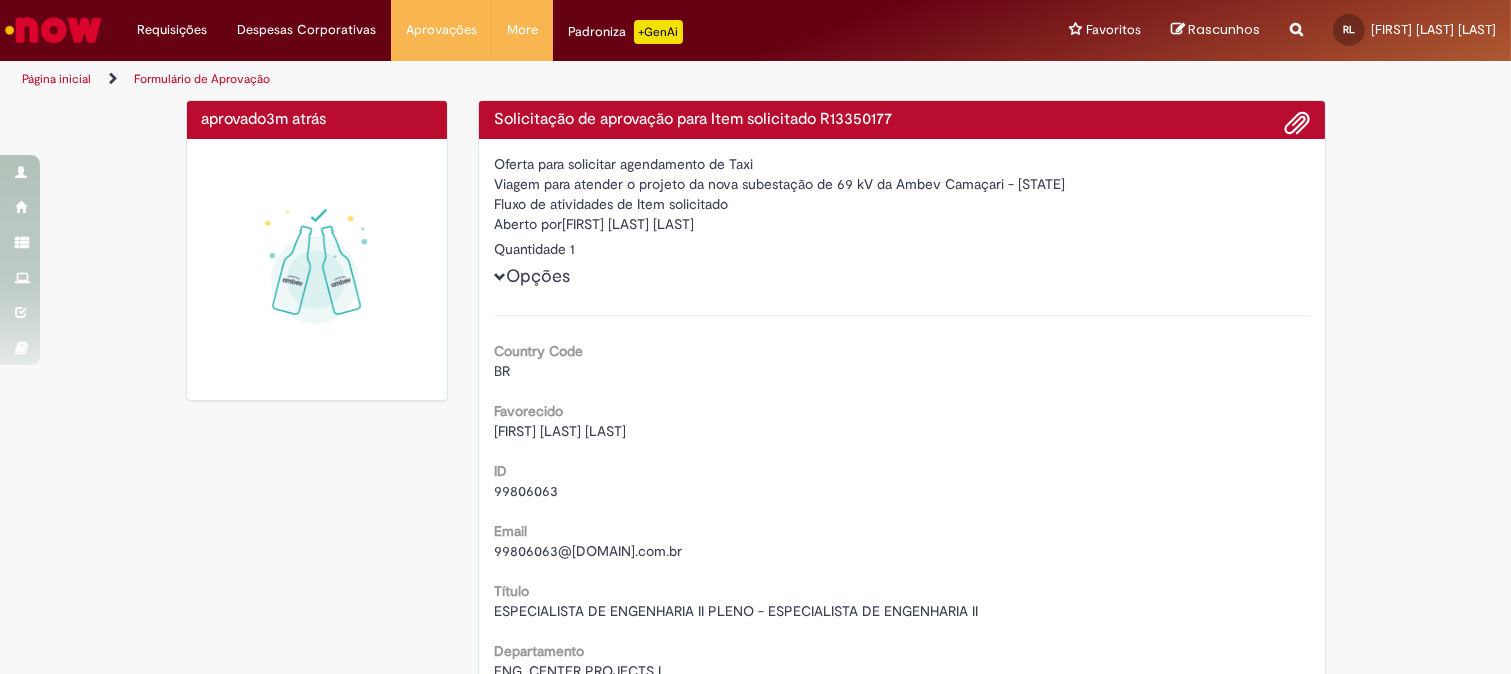 click on "[FIRST] [LAST]" at bounding box center (560, 431) 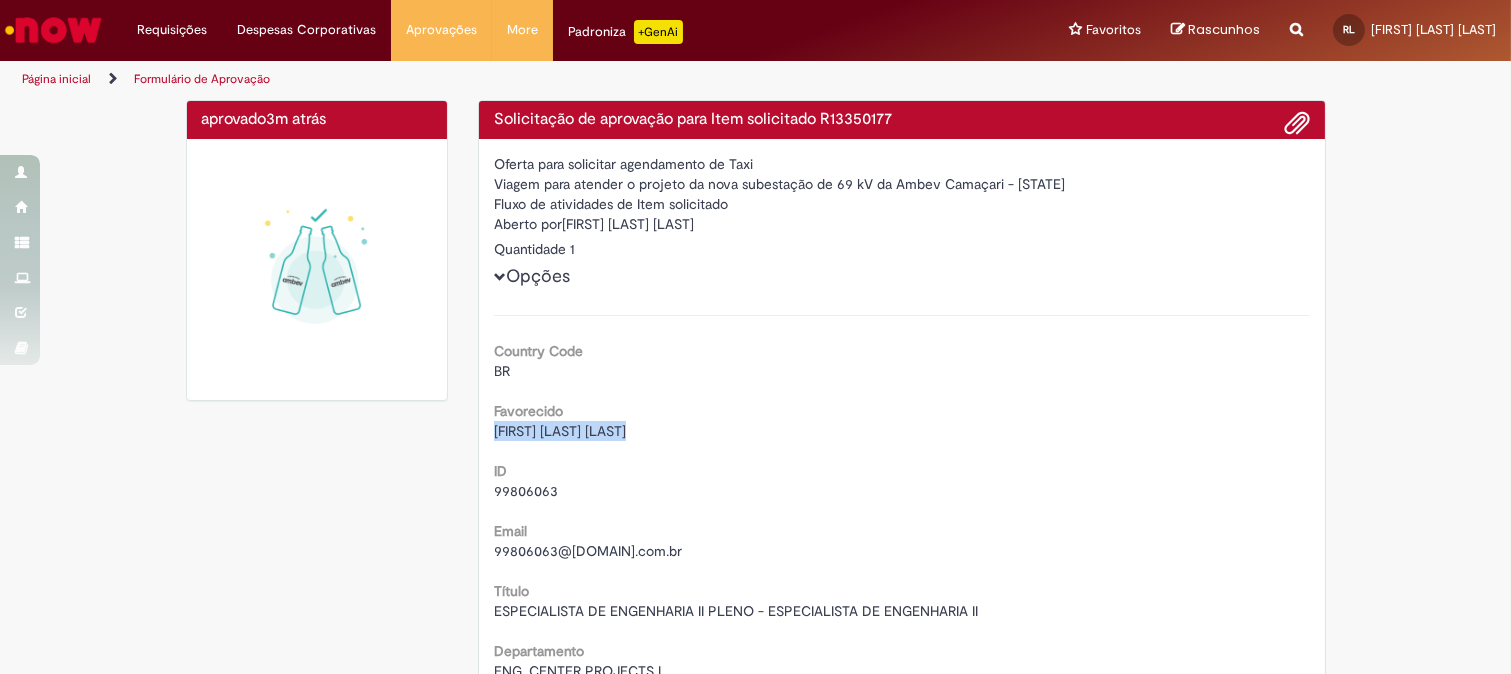 drag, startPoint x: 496, startPoint y: 431, endPoint x: 611, endPoint y: 424, distance: 115.212845 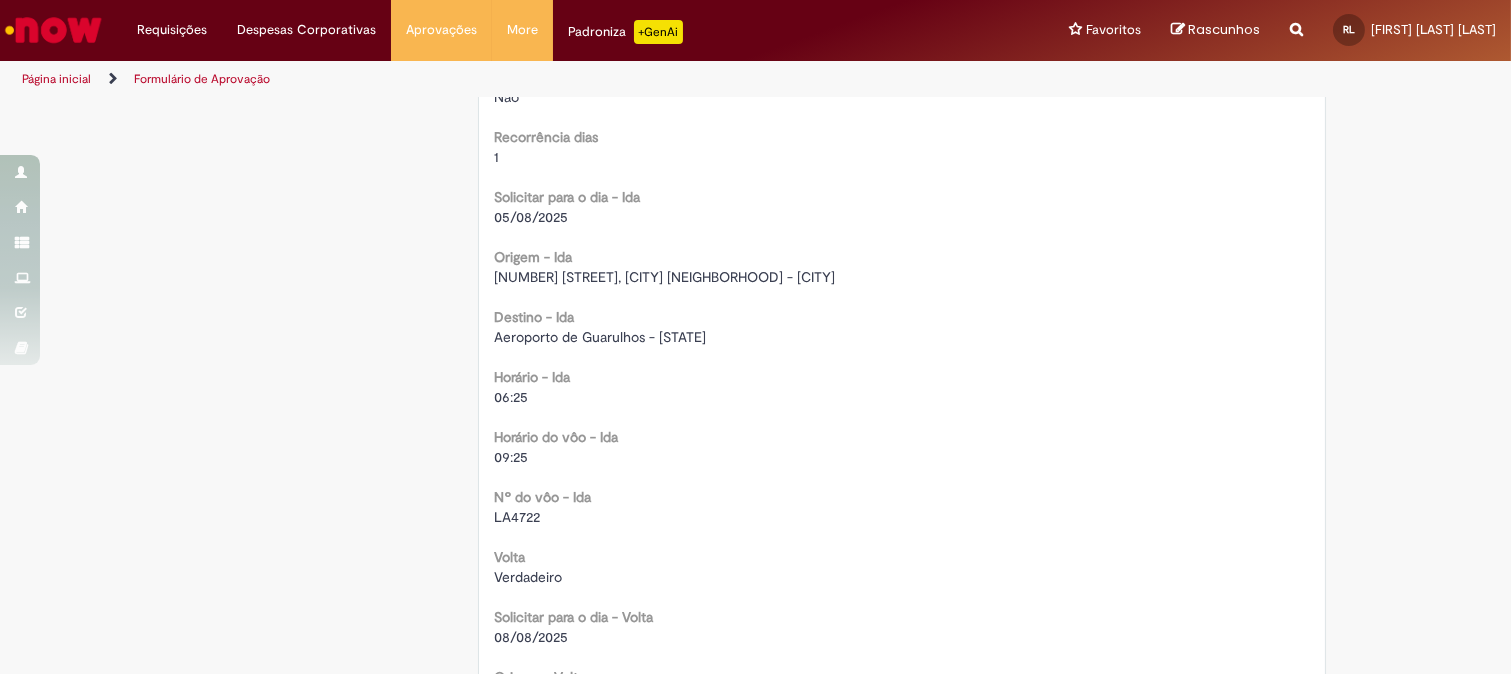 scroll, scrollTop: 1333, scrollLeft: 0, axis: vertical 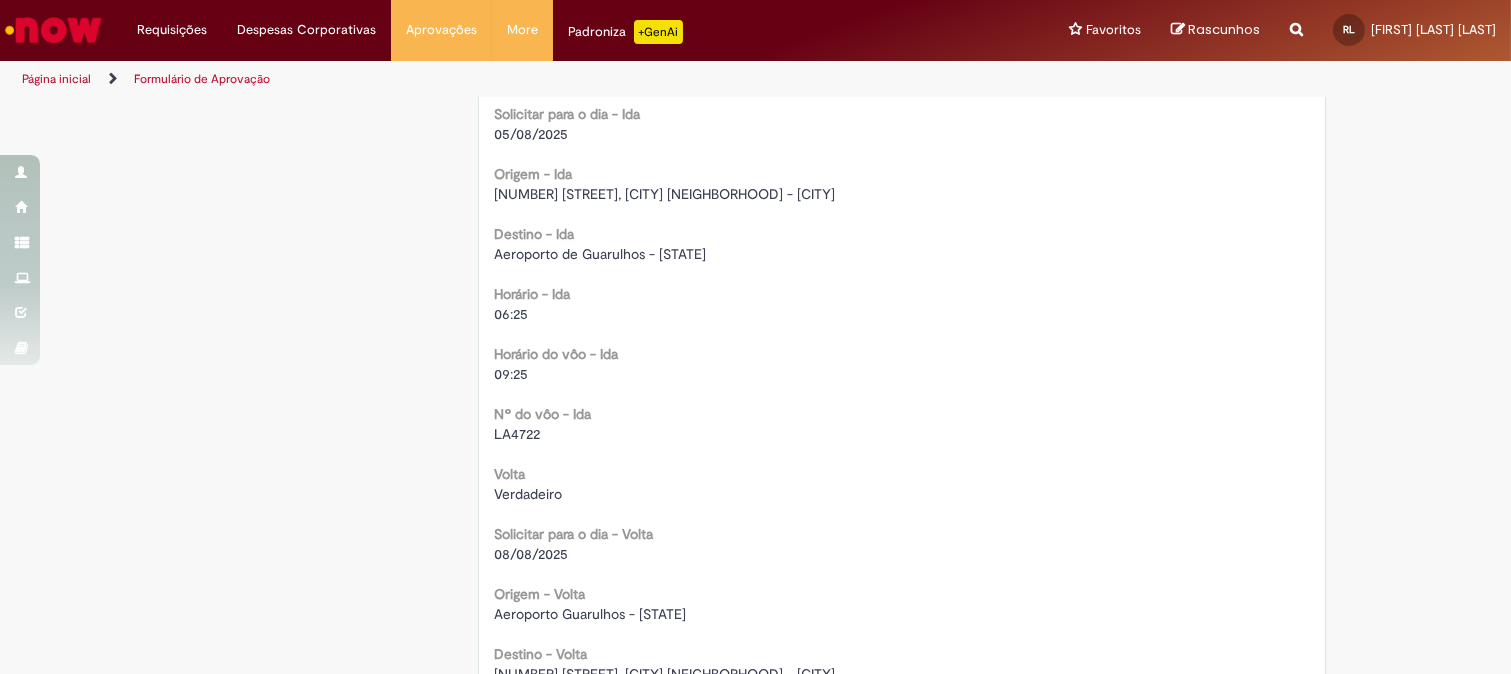 click on "[FIRST] [LAST], [NUMBER] [STREET] [NUMBER][LETTER] [NEIGHBORHOOD] - [CITY]" at bounding box center (664, 194) 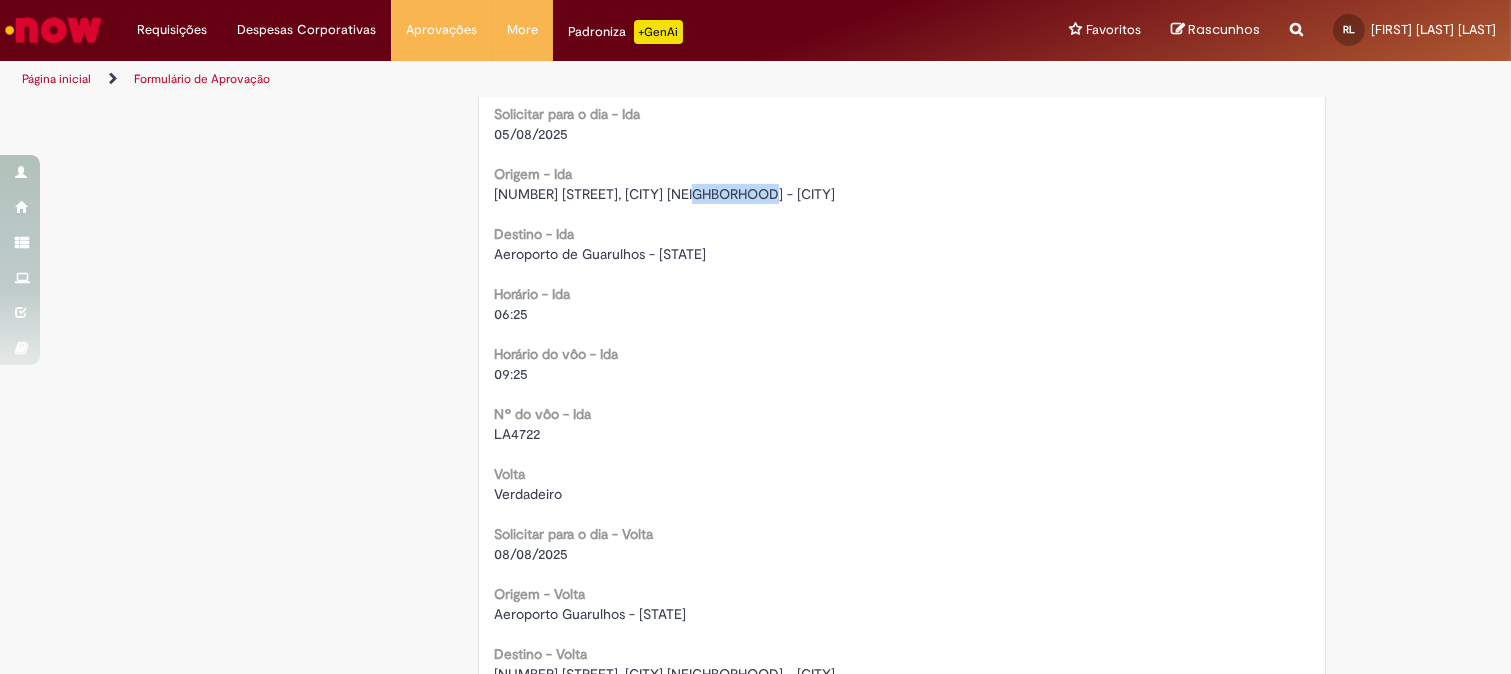 drag, startPoint x: 698, startPoint y: 184, endPoint x: 738, endPoint y: 186, distance: 40.04997 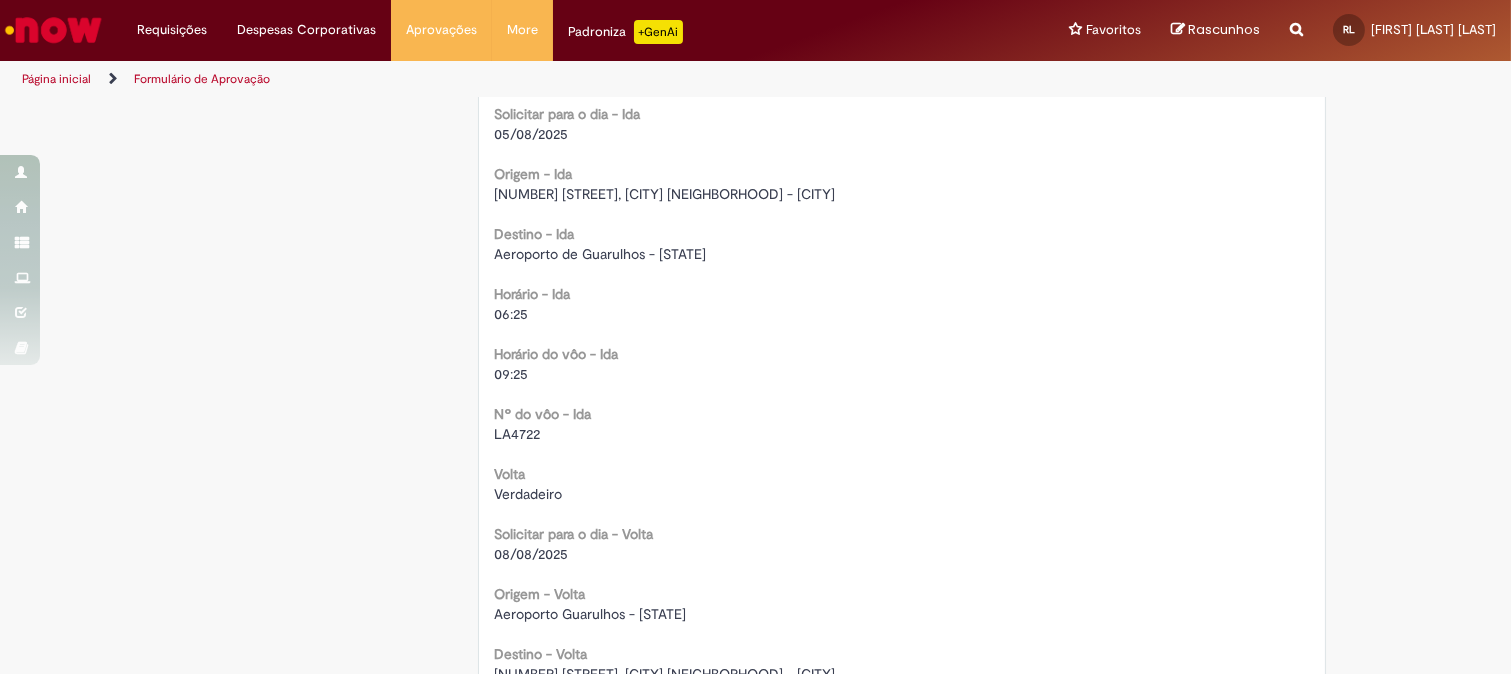 click on "09:25" at bounding box center [902, 374] 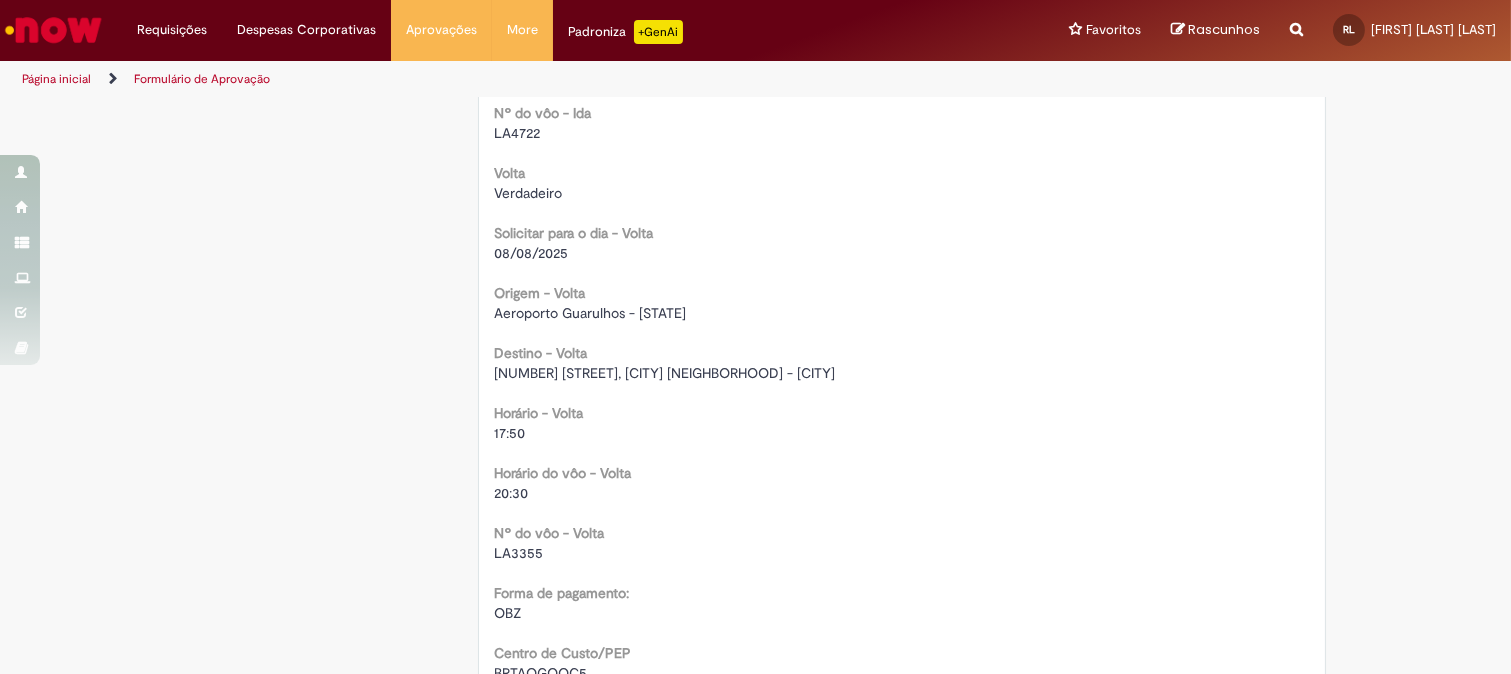 scroll, scrollTop: 1711, scrollLeft: 0, axis: vertical 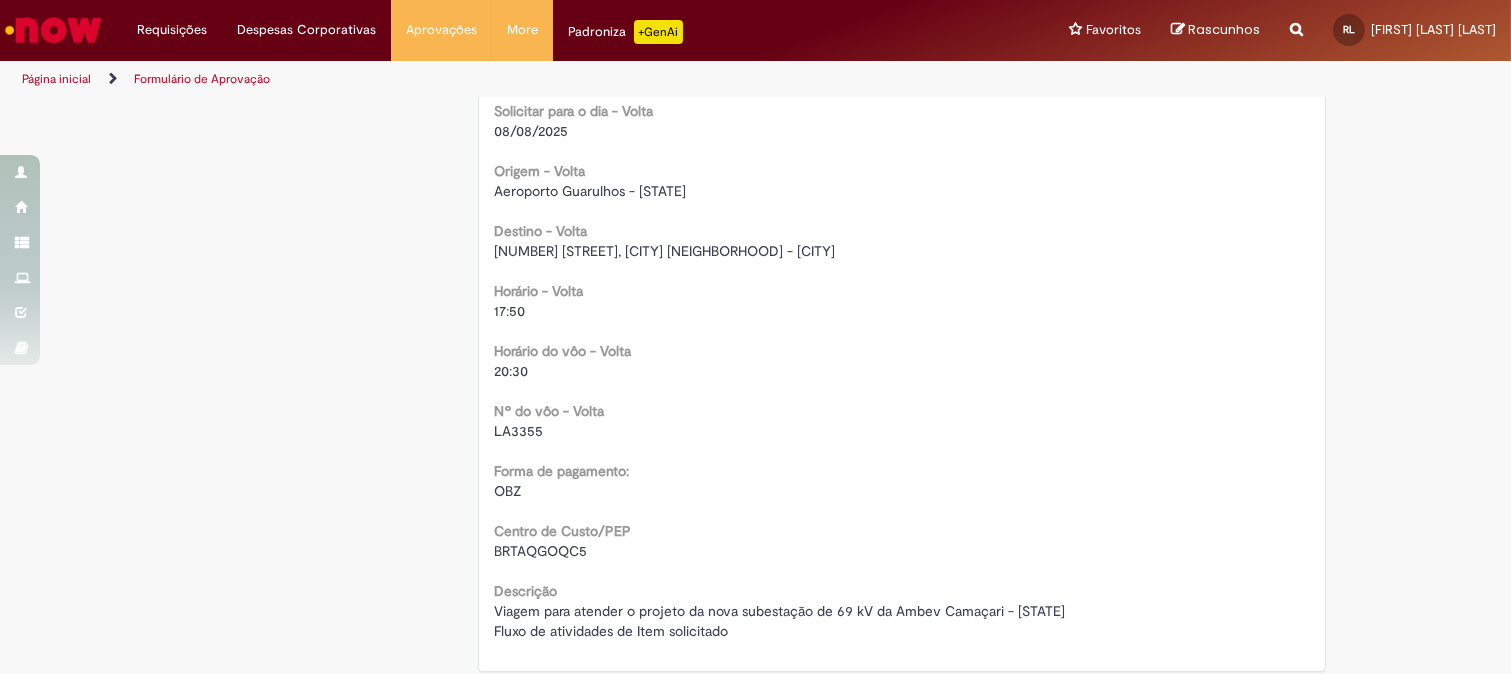 click on "LA3355" at bounding box center [518, 431] 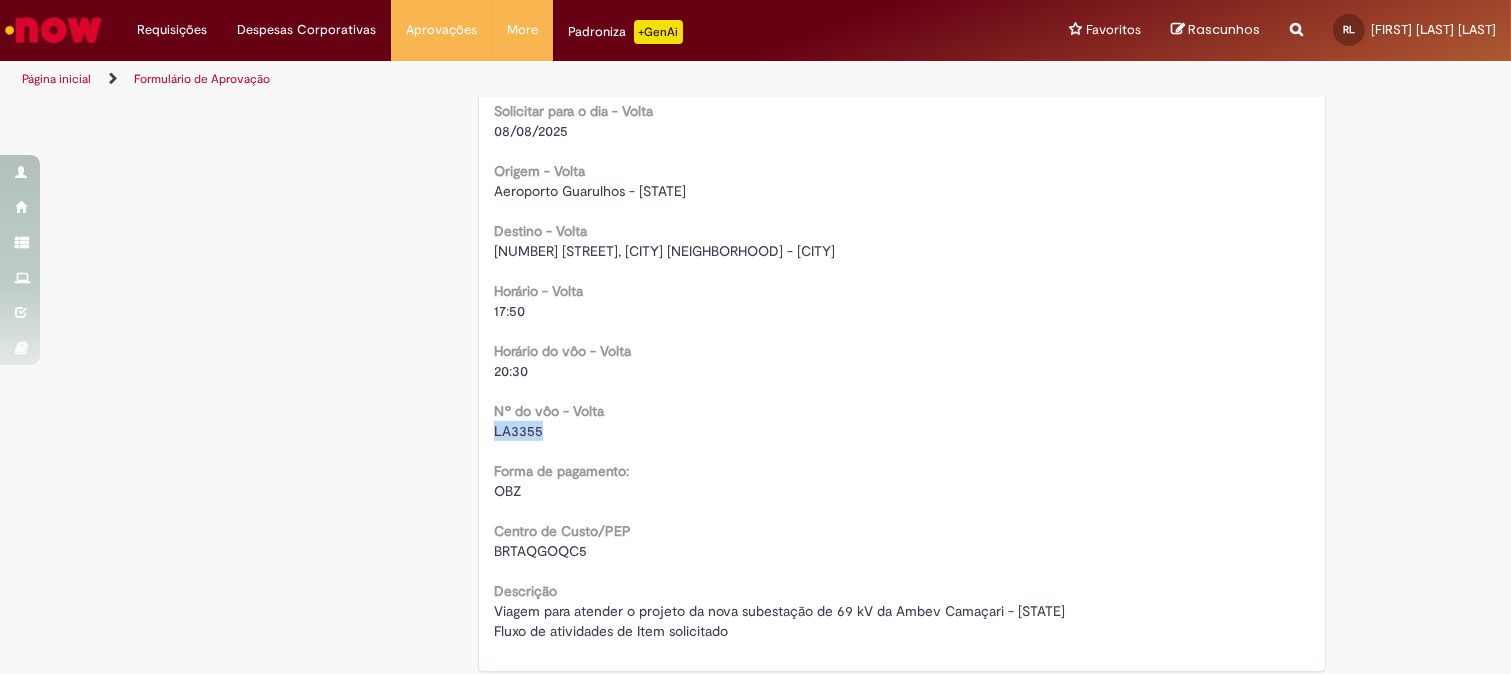 click on "LA3355" at bounding box center [518, 431] 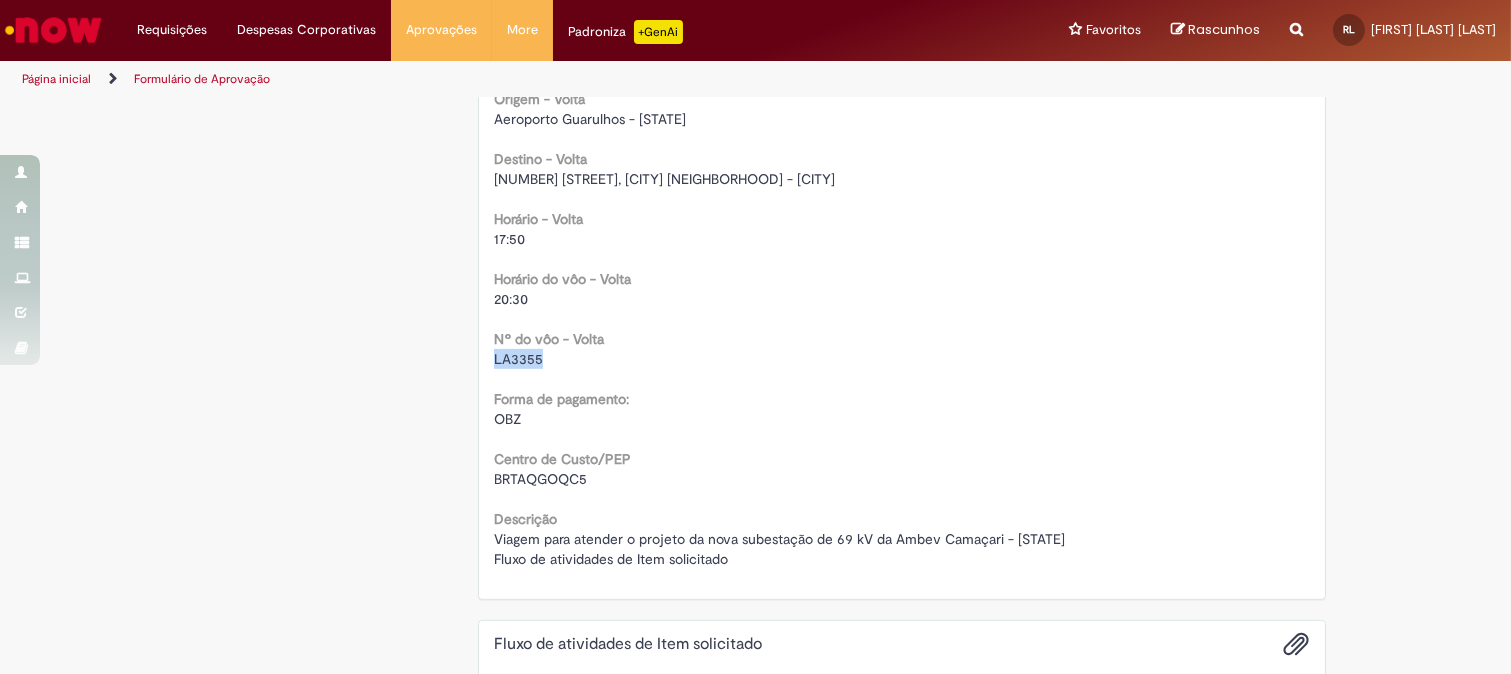 scroll, scrollTop: 1911, scrollLeft: 0, axis: vertical 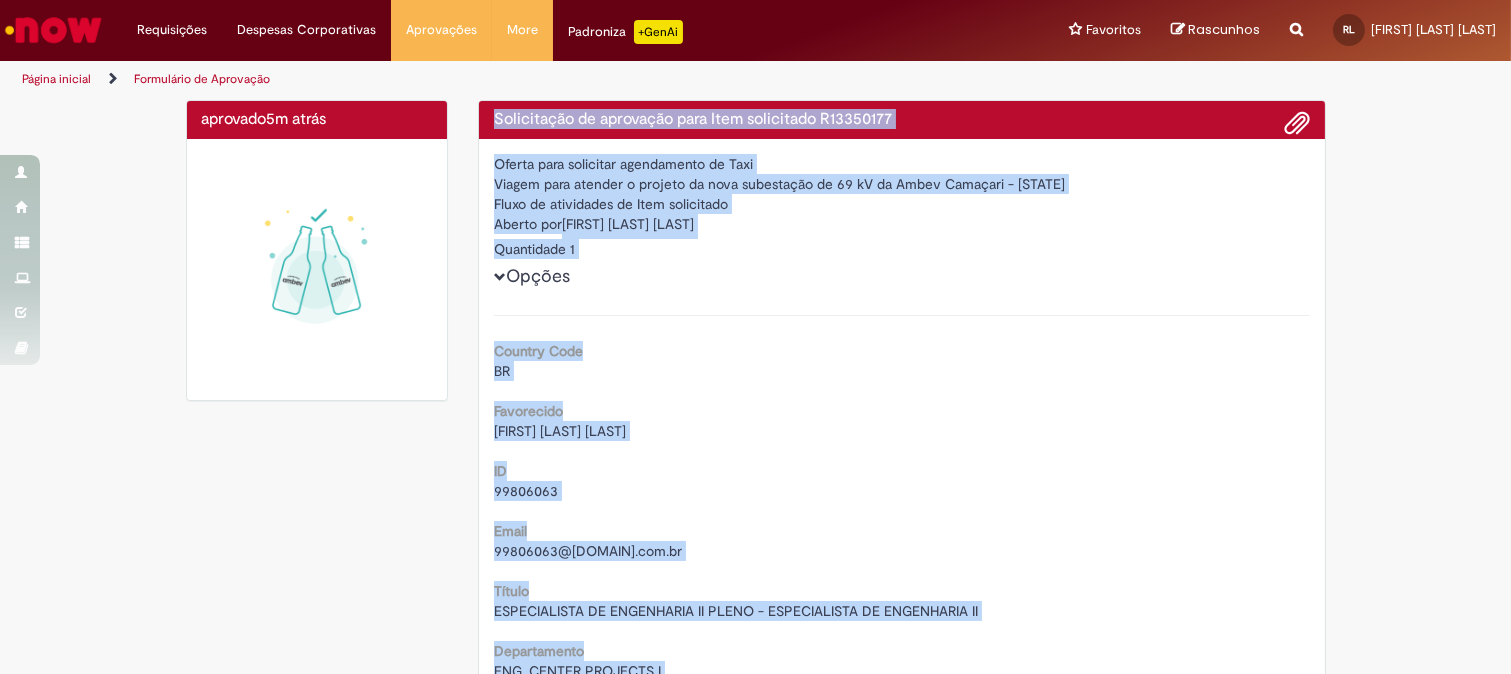drag, startPoint x: 733, startPoint y: 524, endPoint x: 486, endPoint y: 115, distance: 477.79703 